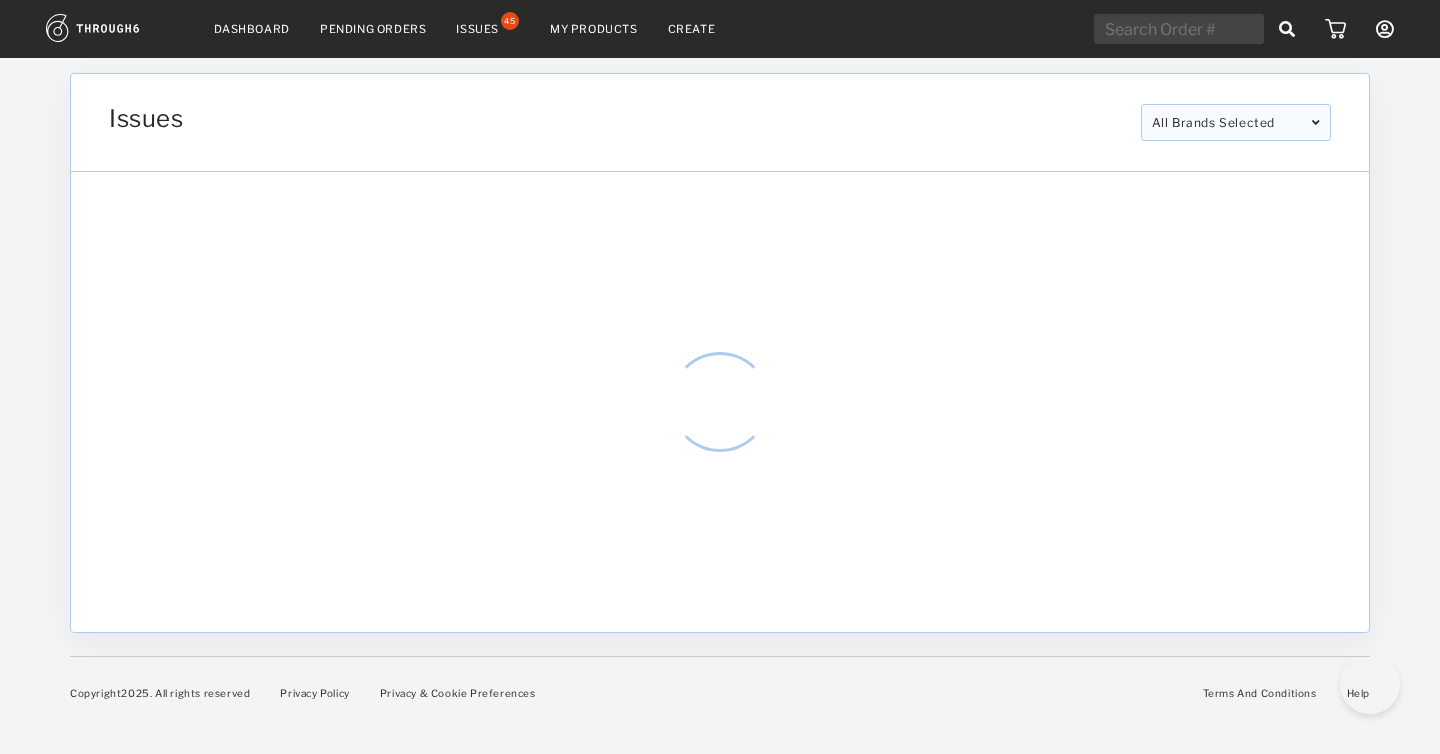 scroll, scrollTop: 0, scrollLeft: 0, axis: both 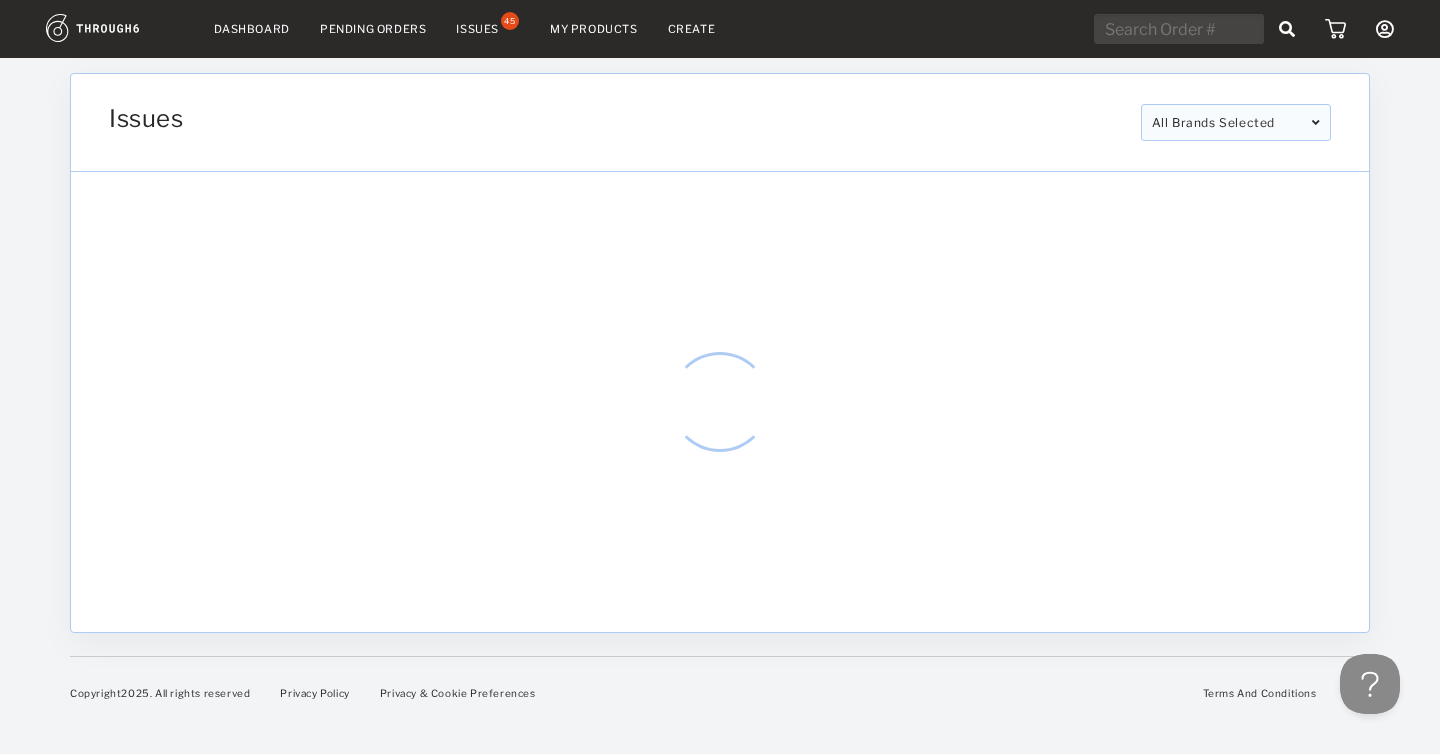 click at bounding box center [1179, 29] 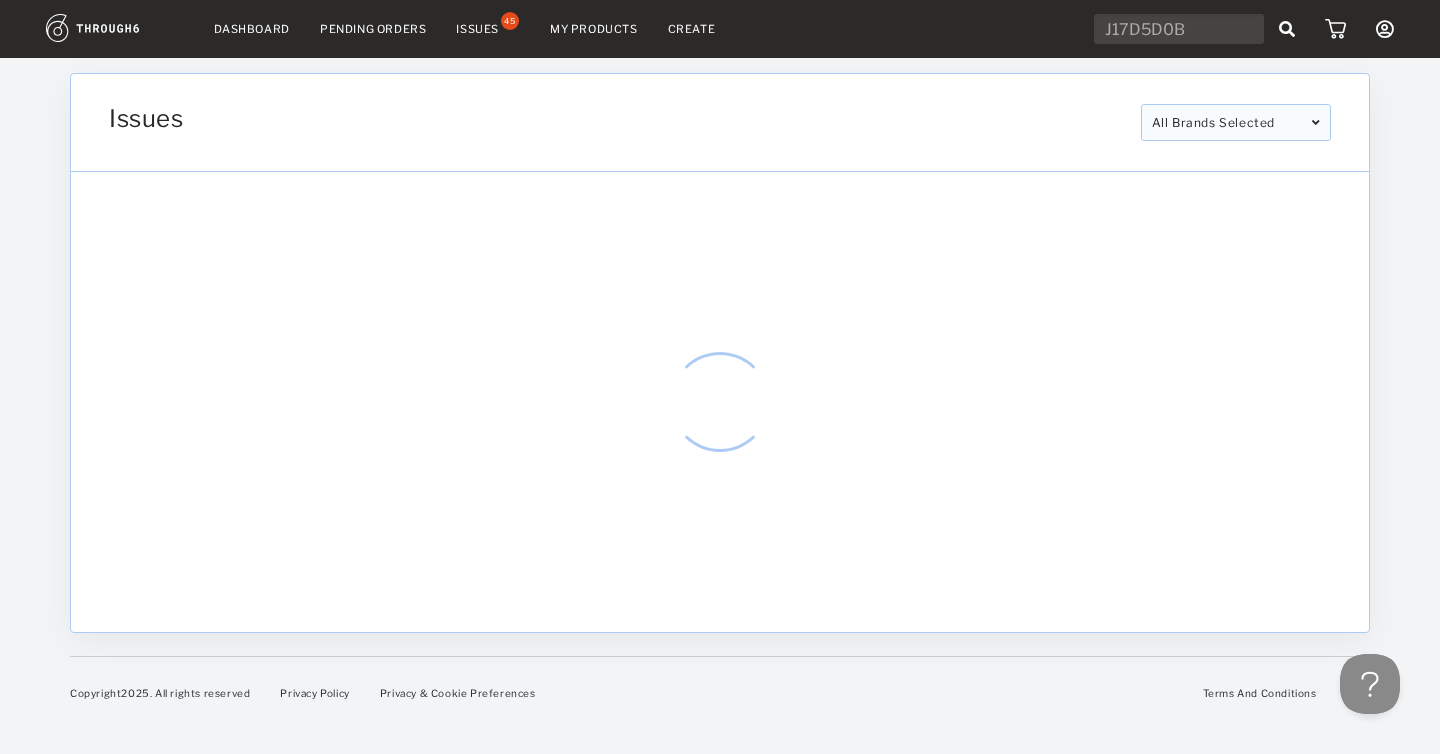 type on "J17D5D0B" 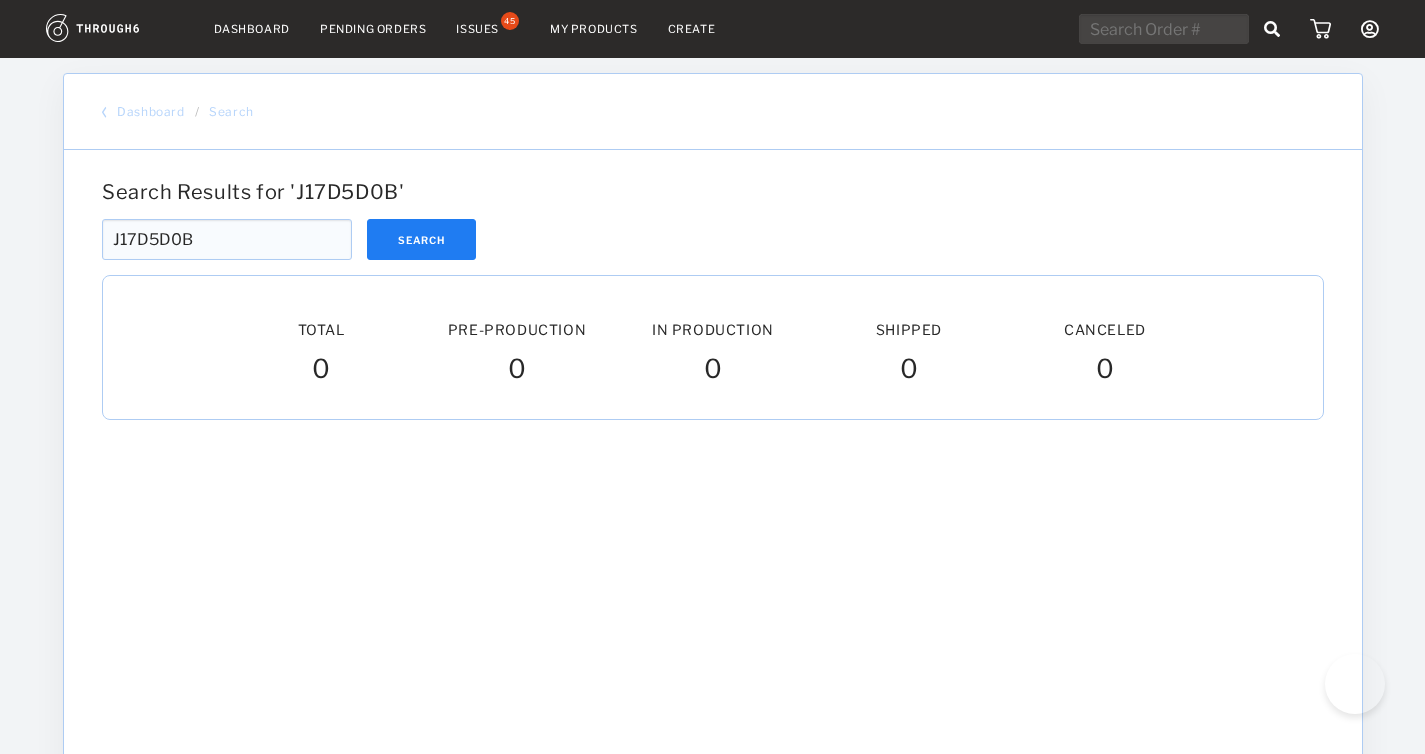 scroll, scrollTop: 0, scrollLeft: 0, axis: both 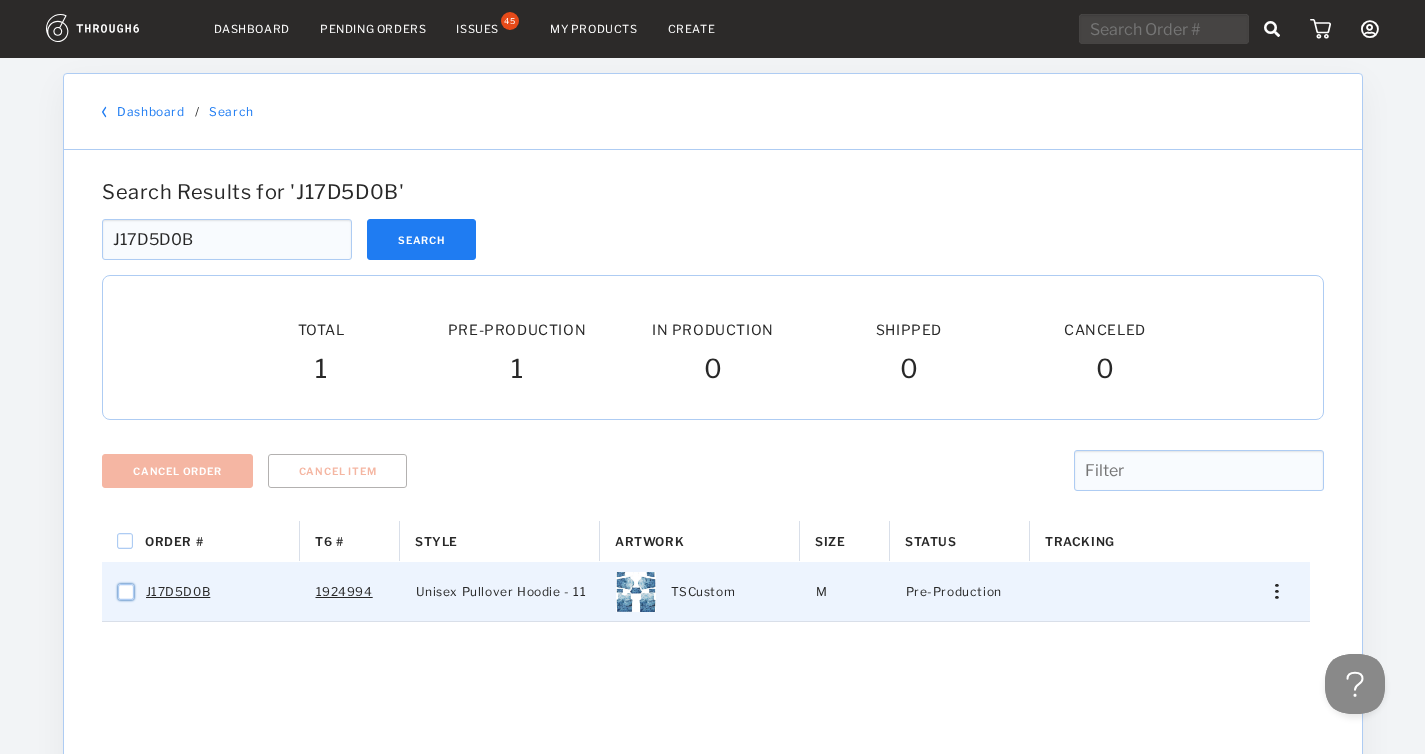 click at bounding box center (126, 592) 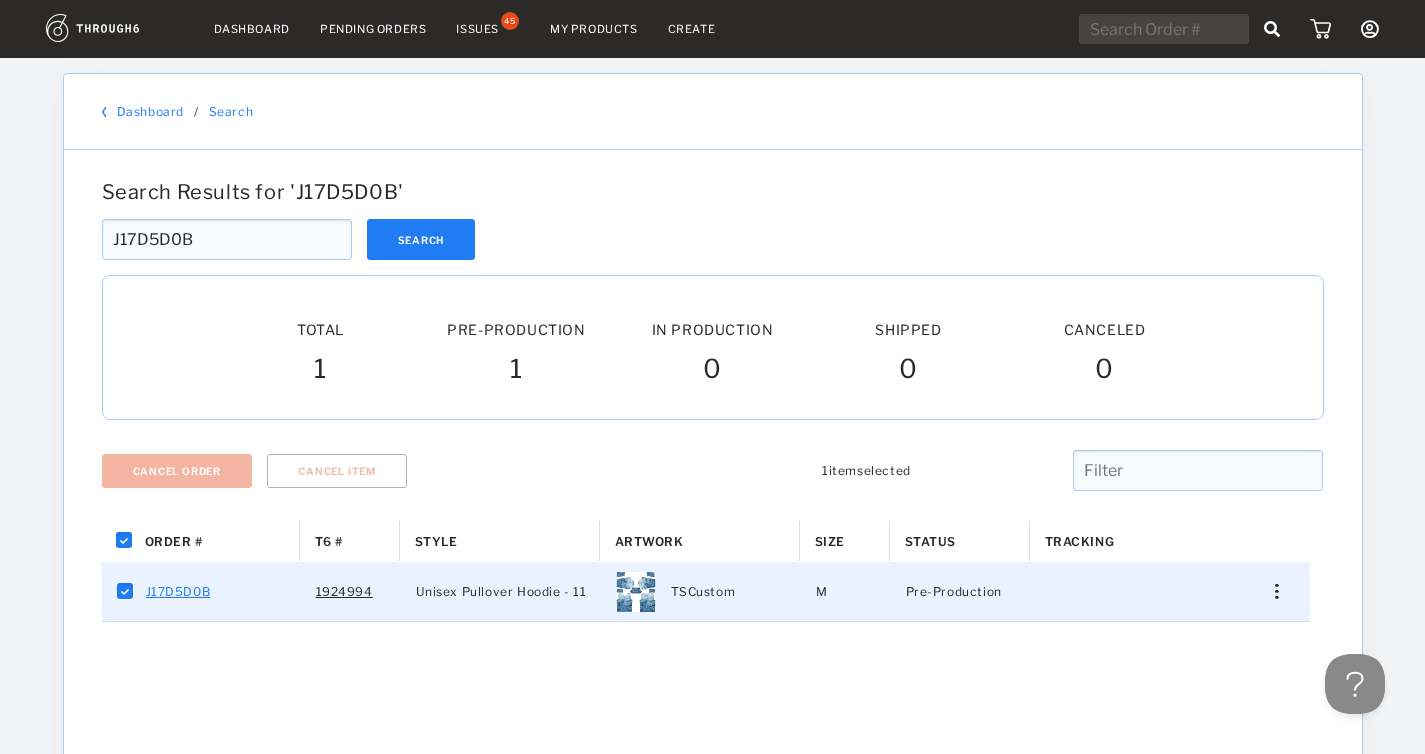 click on "J17D5D0B" at bounding box center (178, 592) 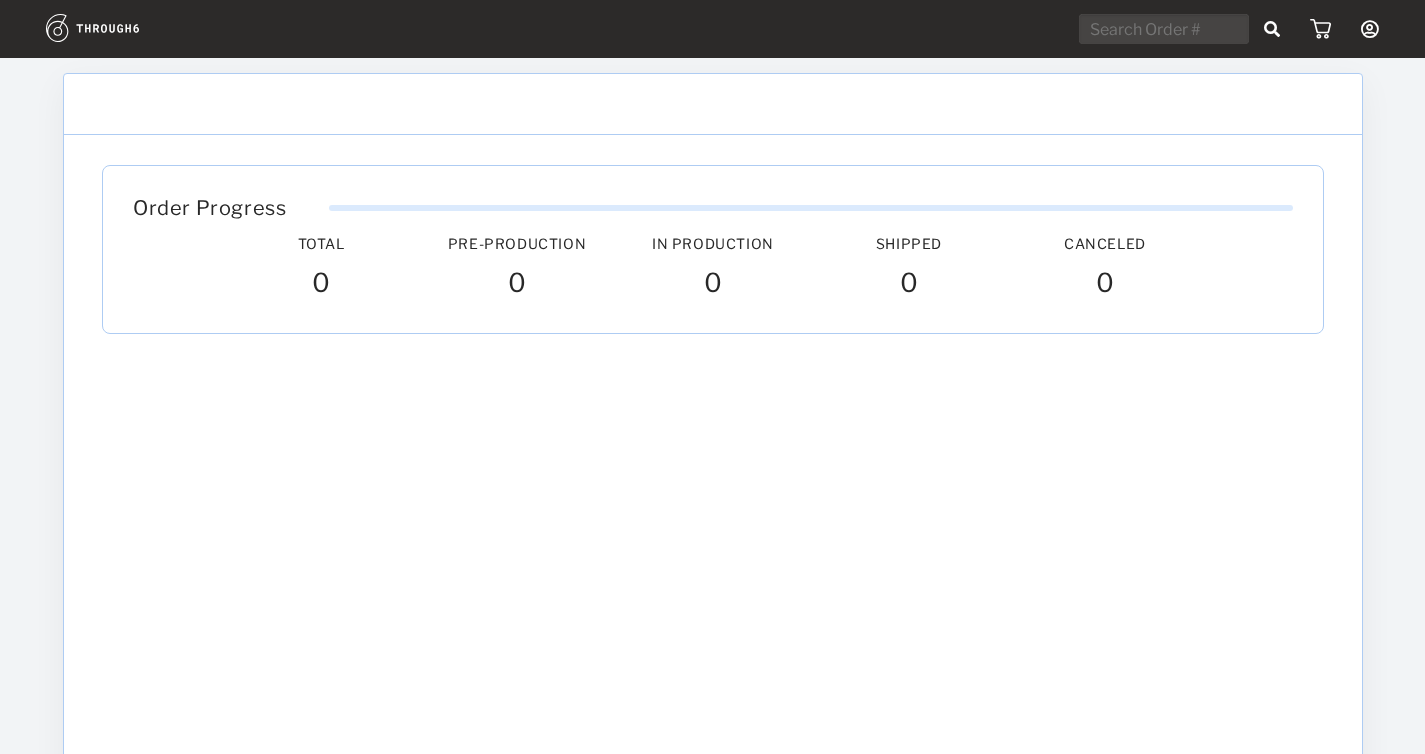 scroll, scrollTop: 0, scrollLeft: 0, axis: both 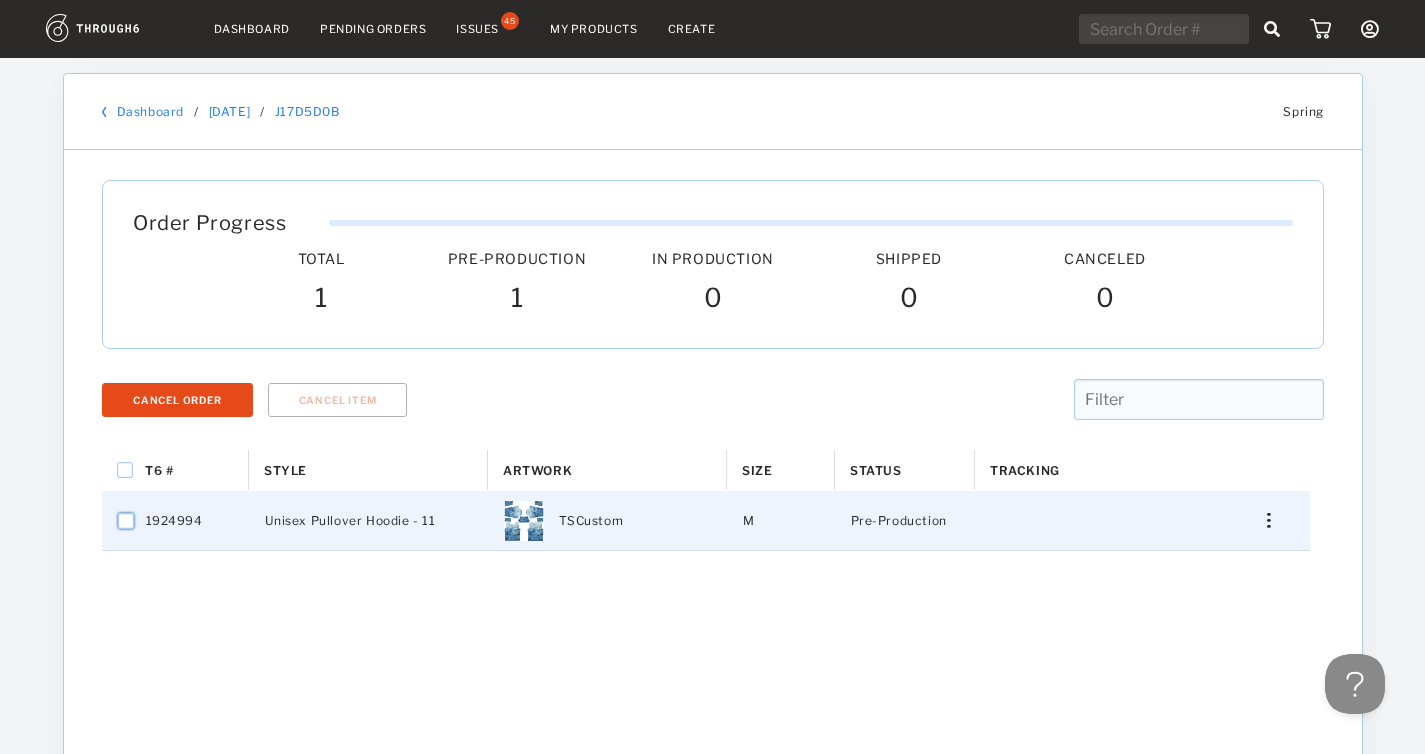 click at bounding box center (126, 521) 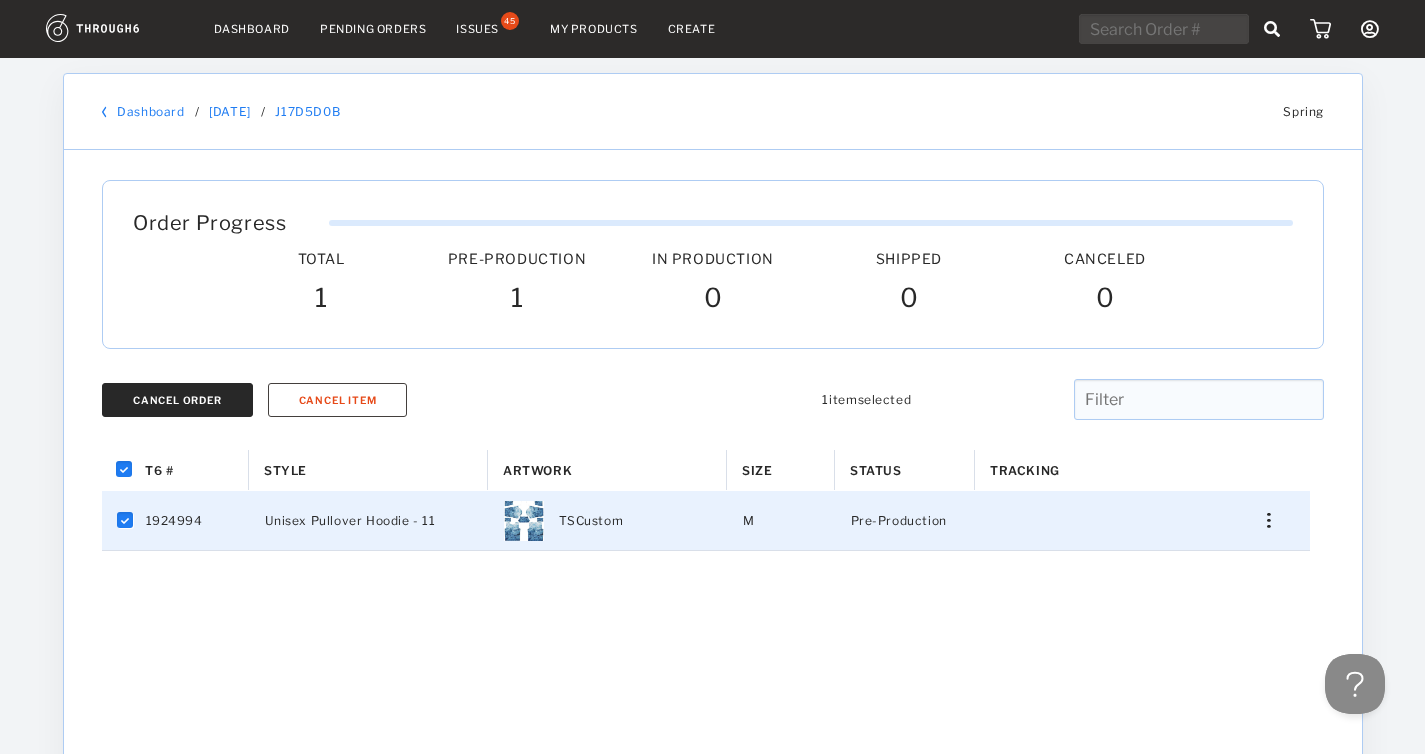 click on "Cancel Order" at bounding box center [177, 400] 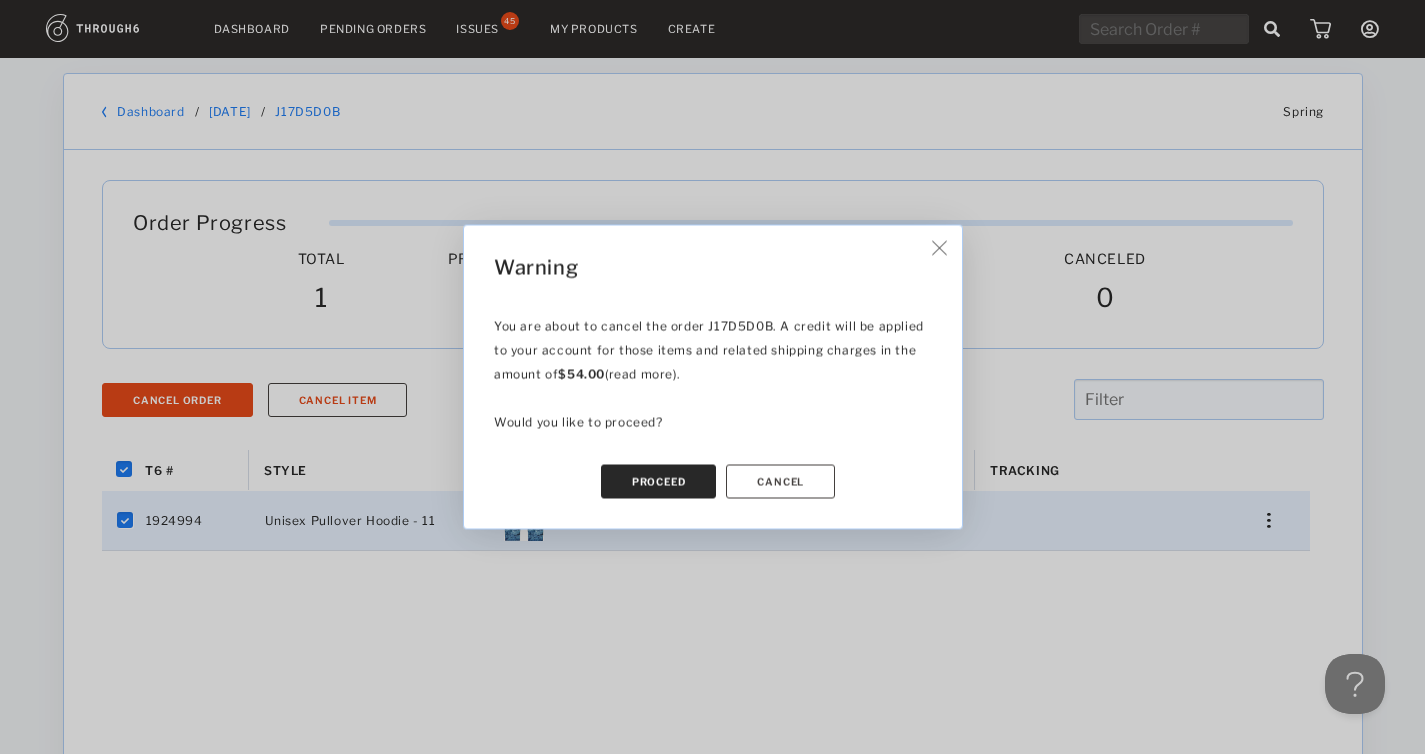 click on "Proceed" at bounding box center (658, 482) 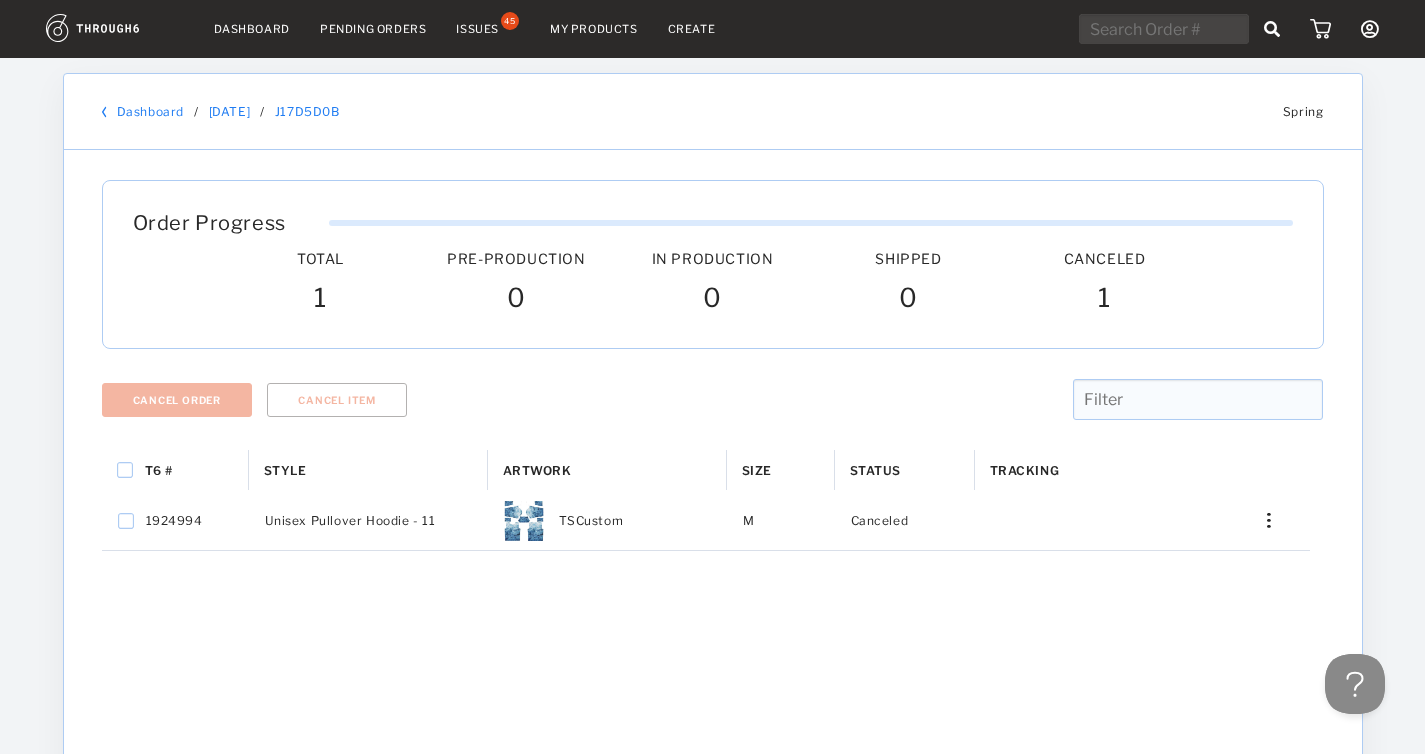 click at bounding box center (1164, 29) 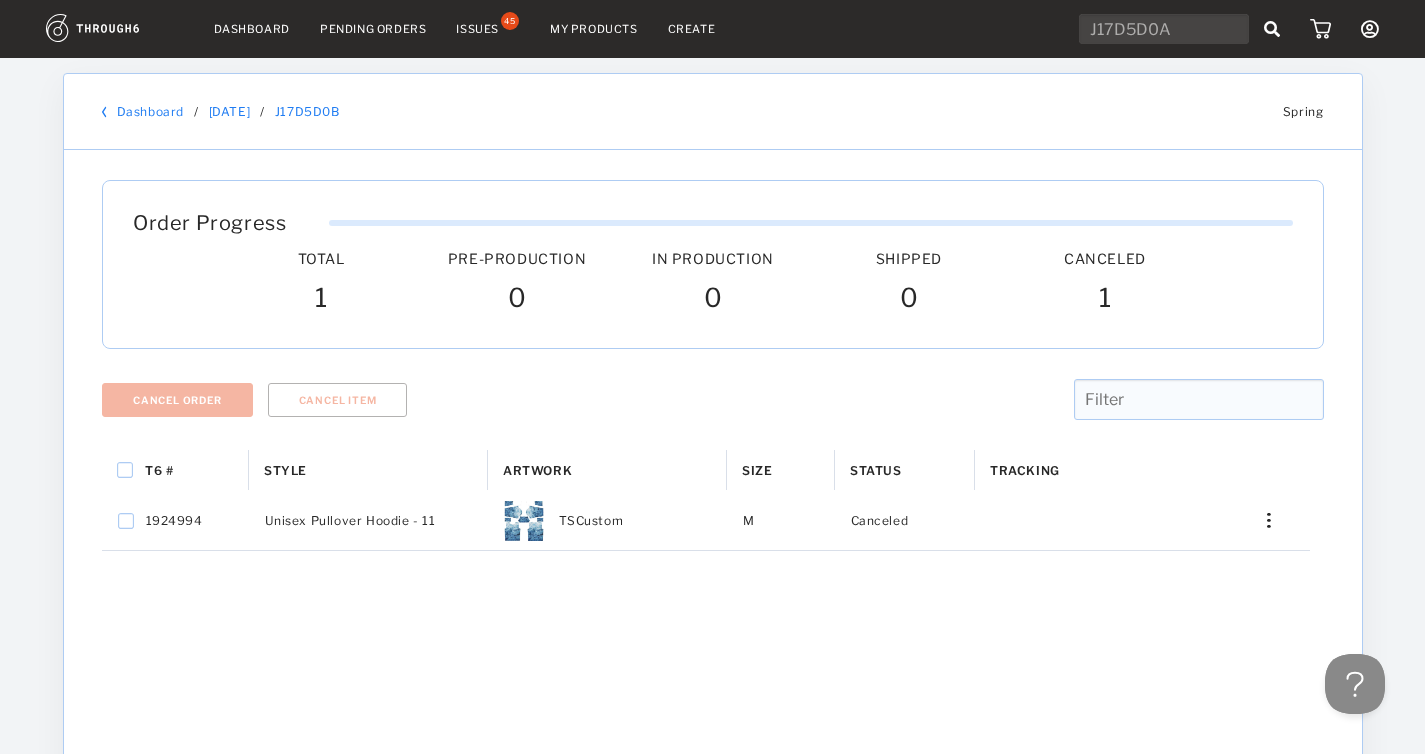 type on "J17D5D0A" 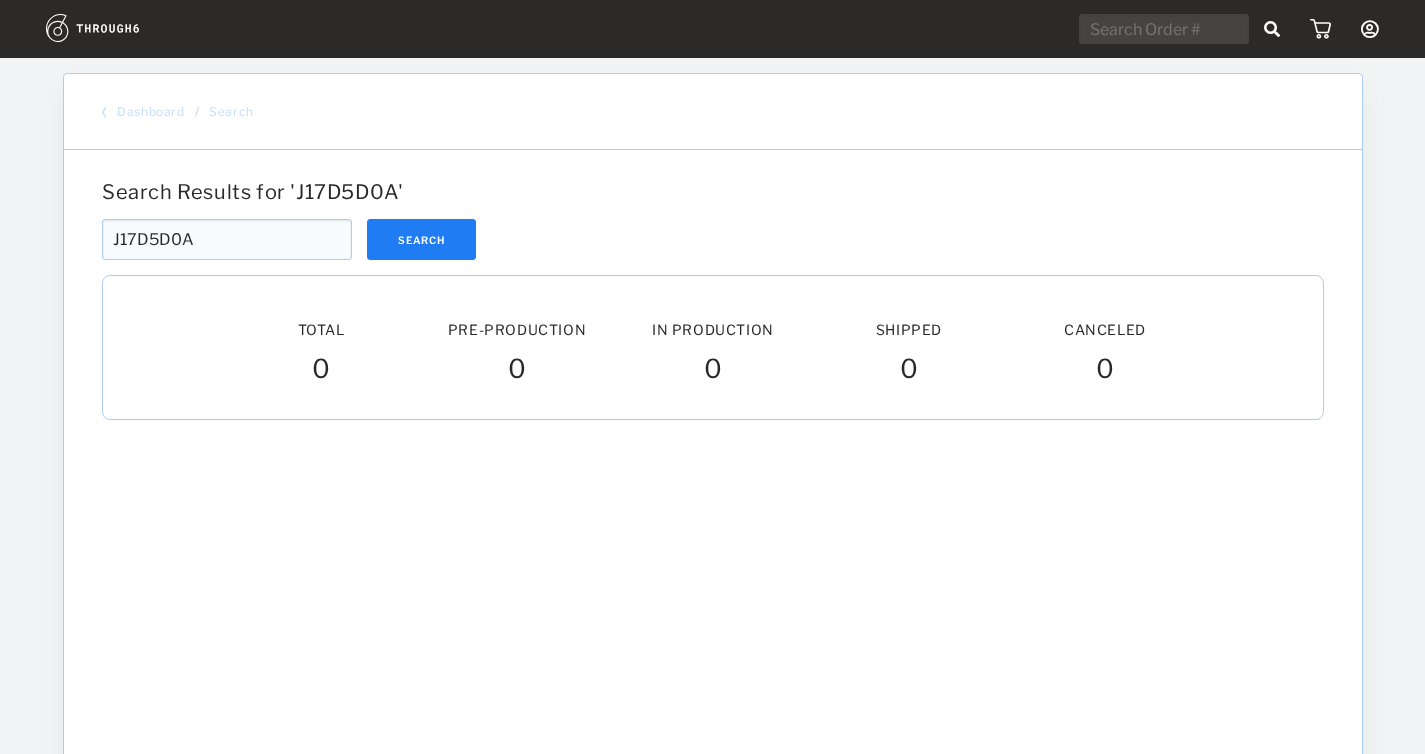 scroll, scrollTop: 0, scrollLeft: 0, axis: both 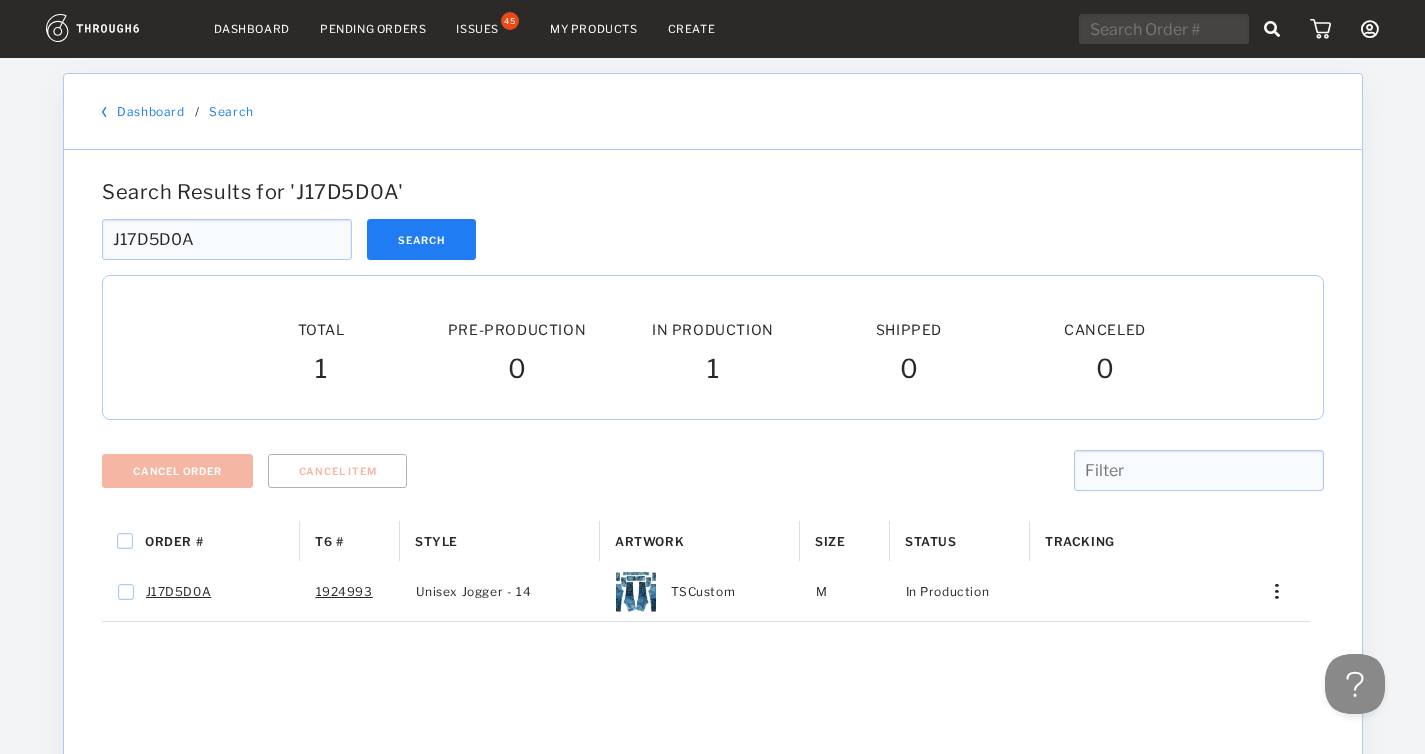 click on "J17D5D0A" at bounding box center [227, 239] 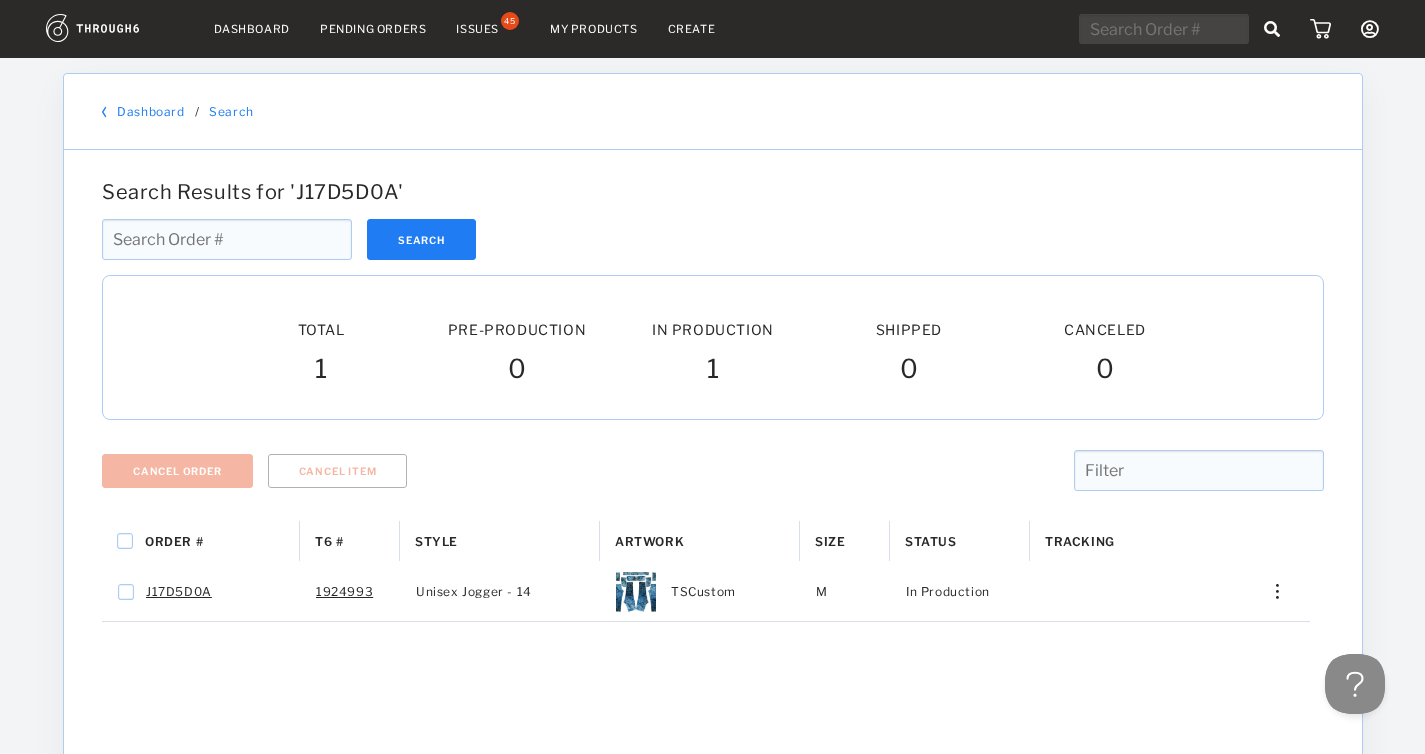 paste on "J17D5CFE" 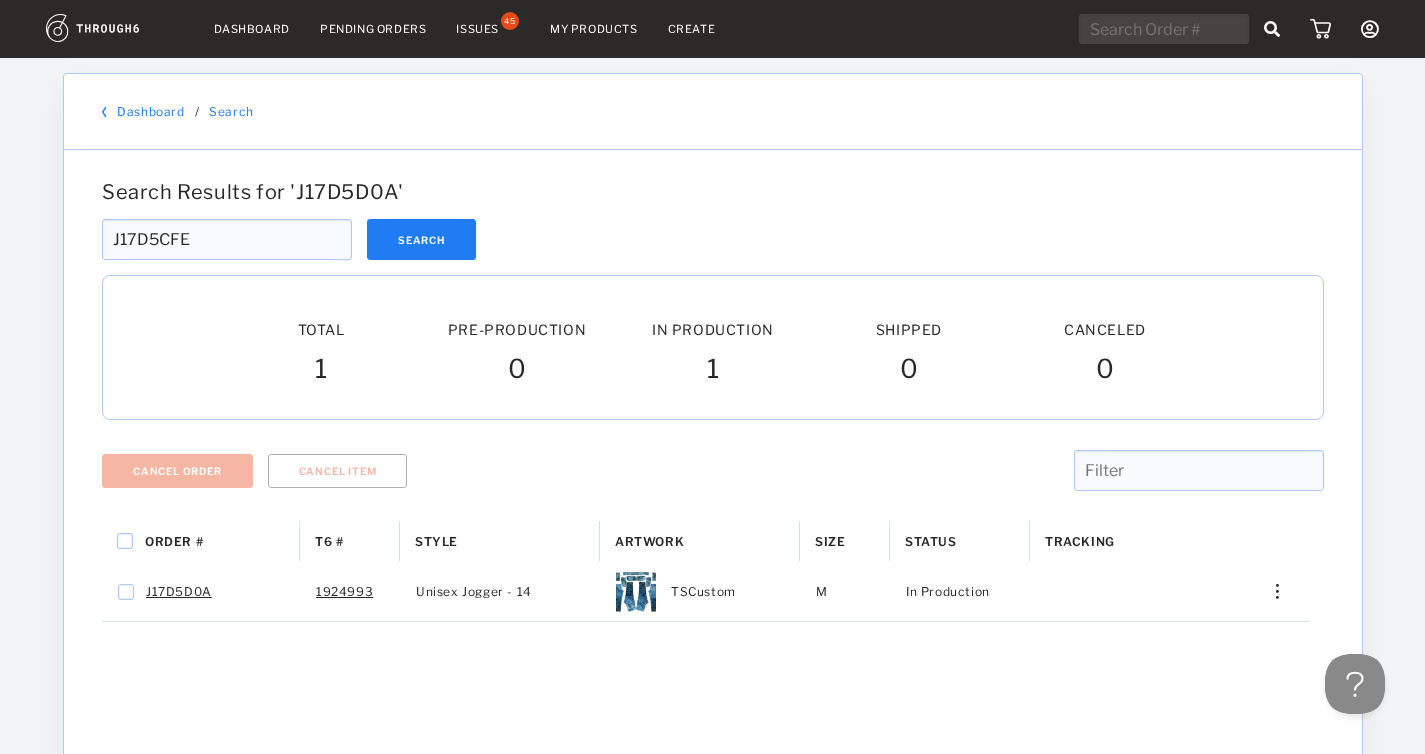 type on "J17D5CFE" 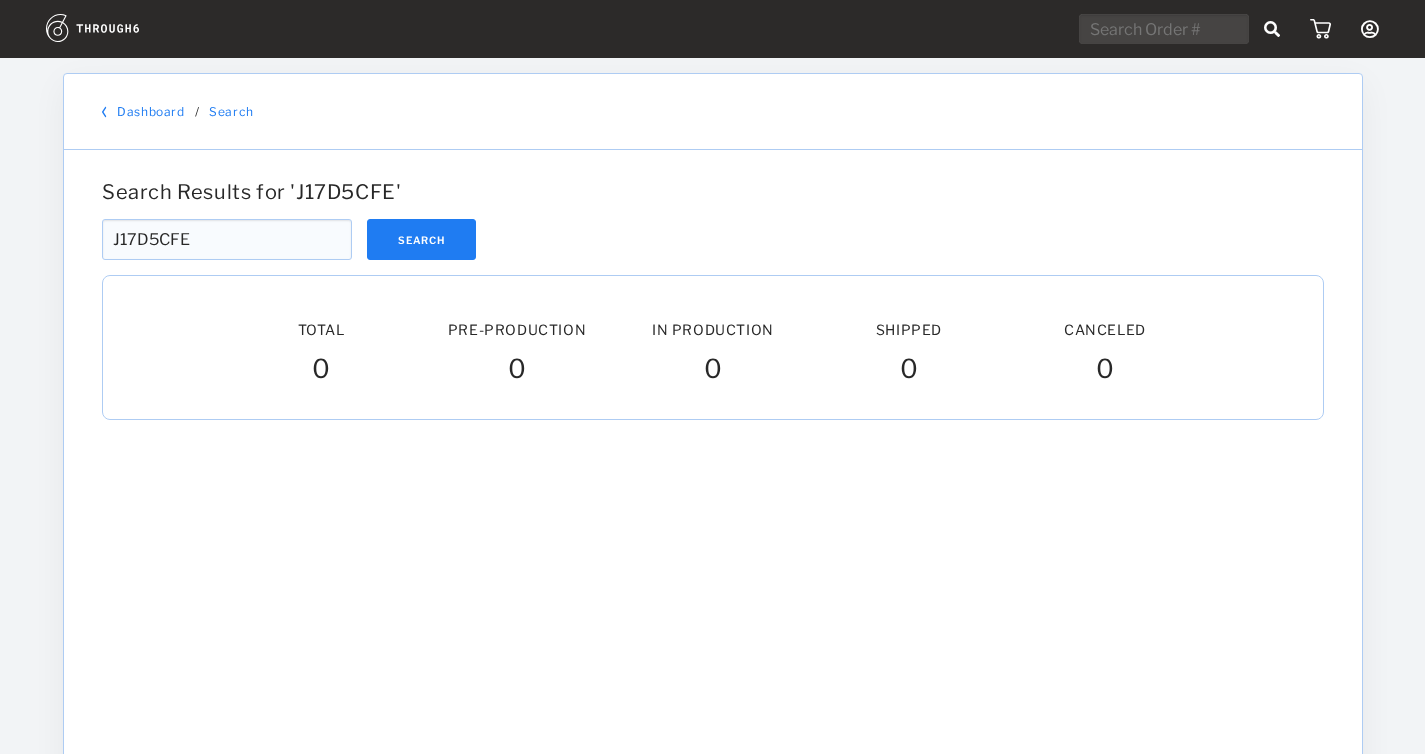 scroll, scrollTop: 0, scrollLeft: 0, axis: both 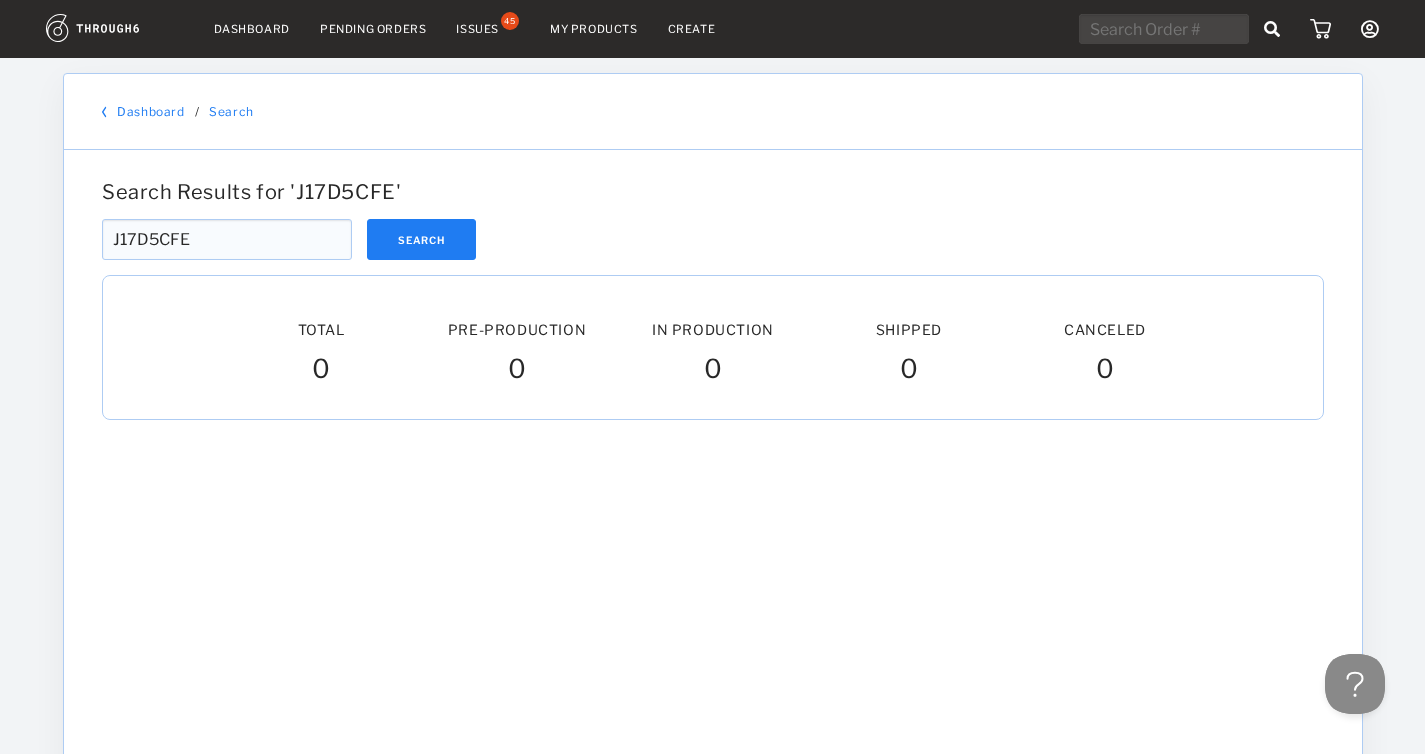 click on "J17D5CFE" at bounding box center [227, 239] 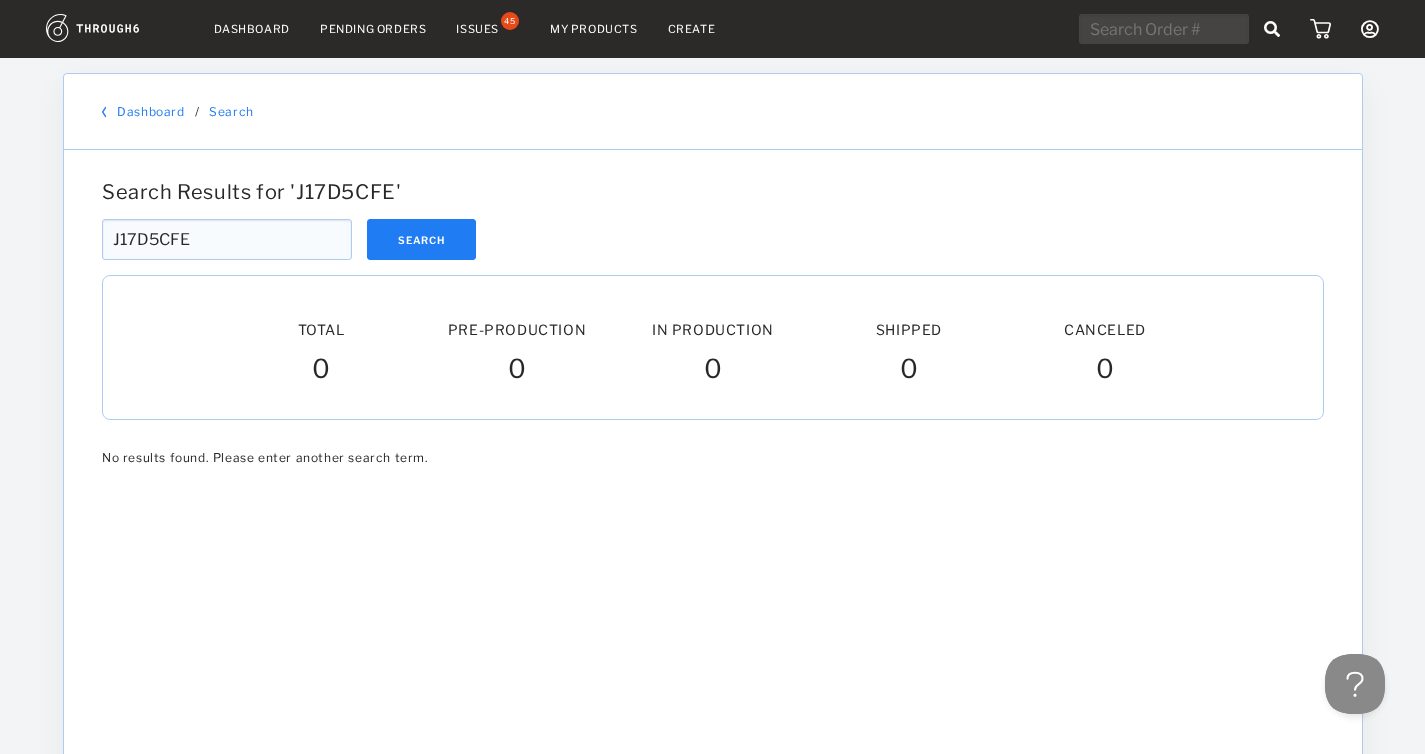 type on "J17D5CFE" 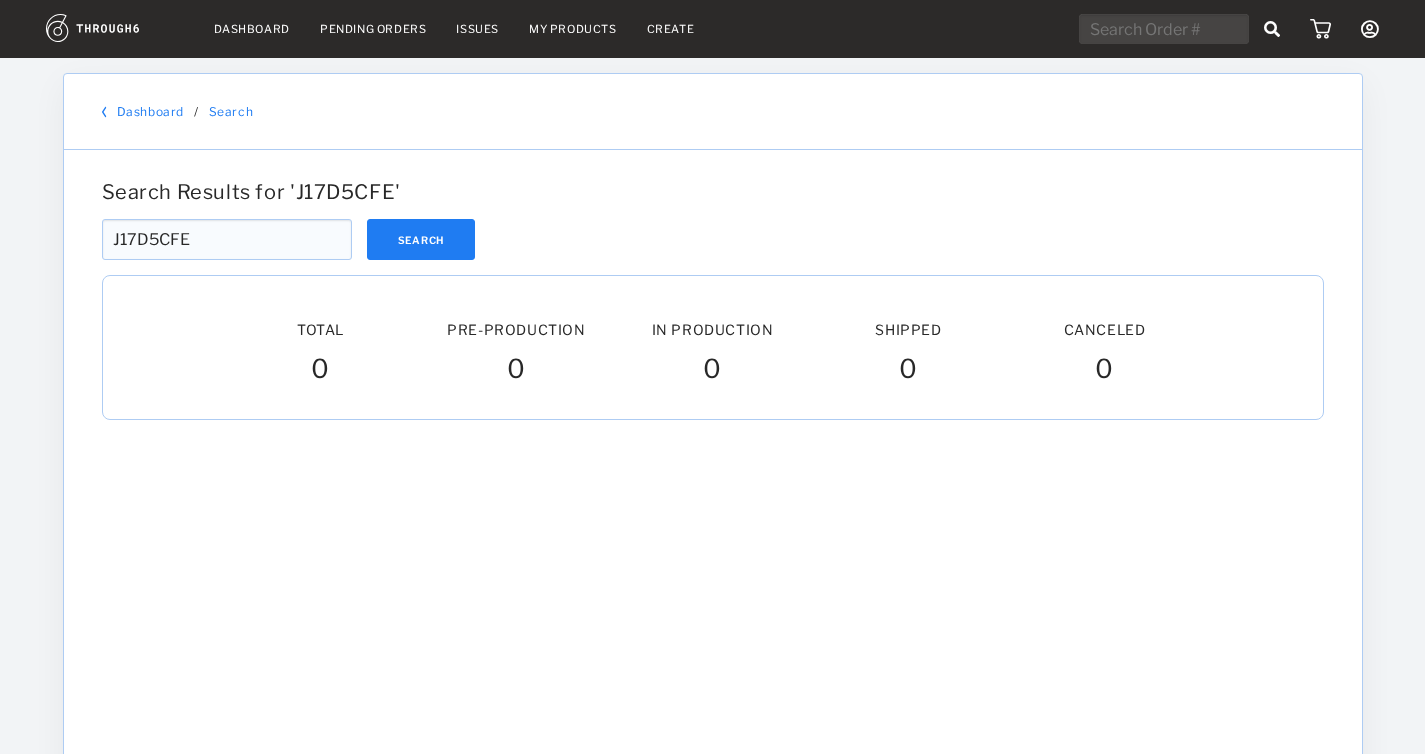 scroll, scrollTop: 0, scrollLeft: 0, axis: both 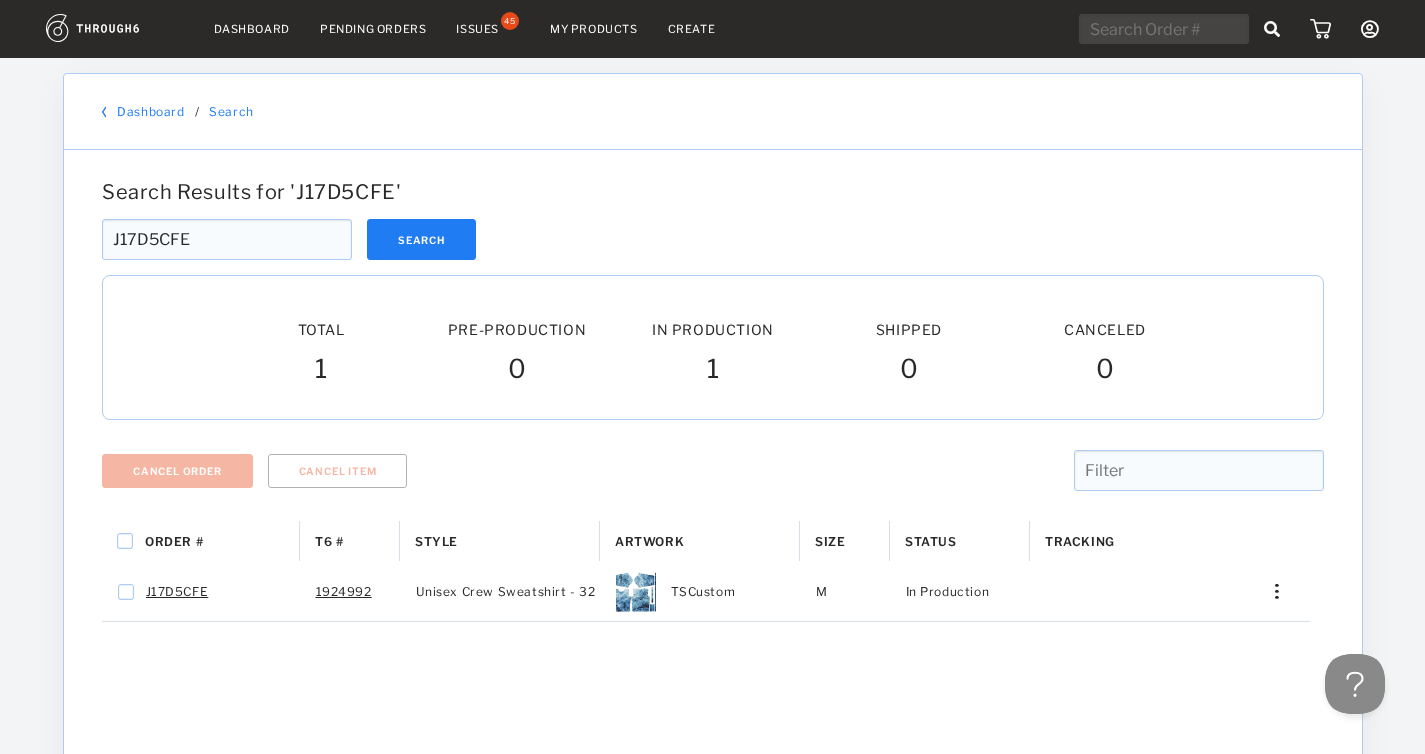 click on "J17D5CFE" at bounding box center [227, 239] 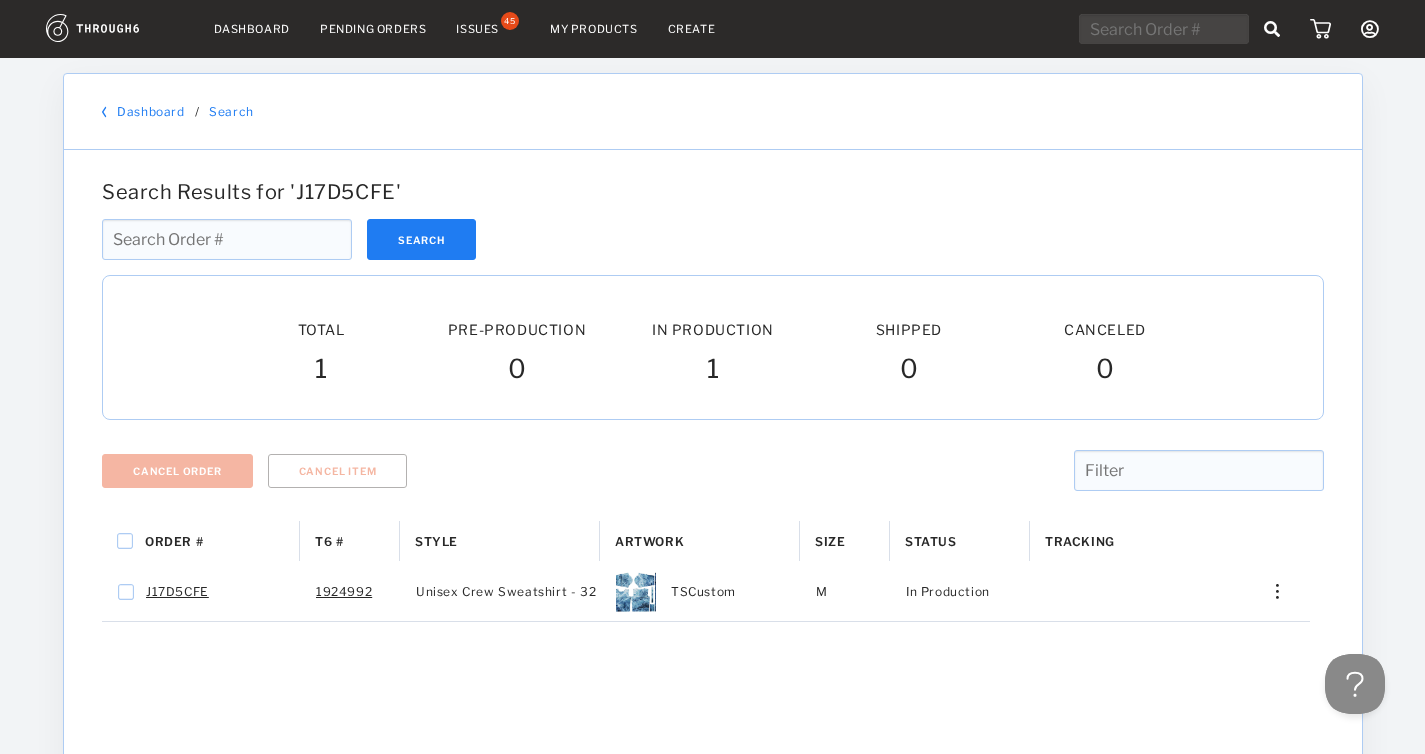 paste on "J17D5CFD" 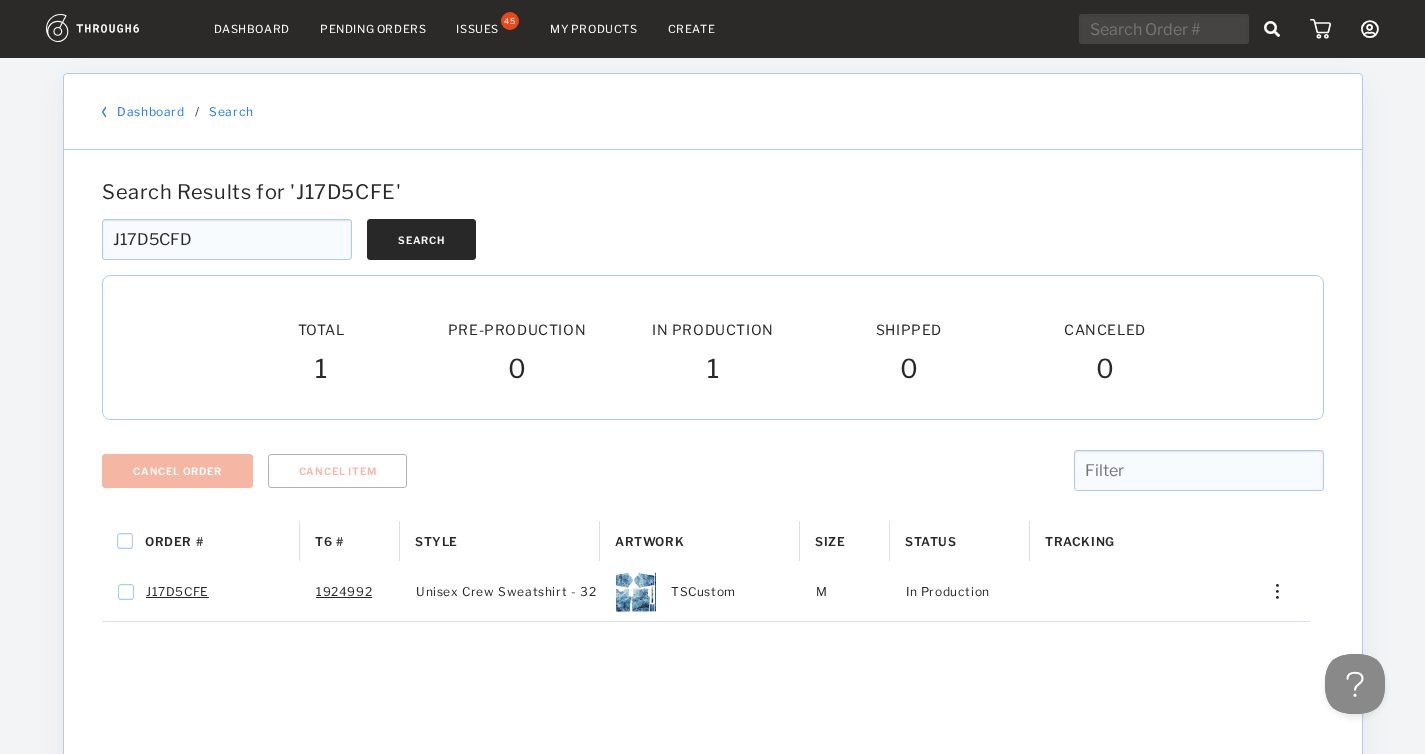 type on "J17D5CFD" 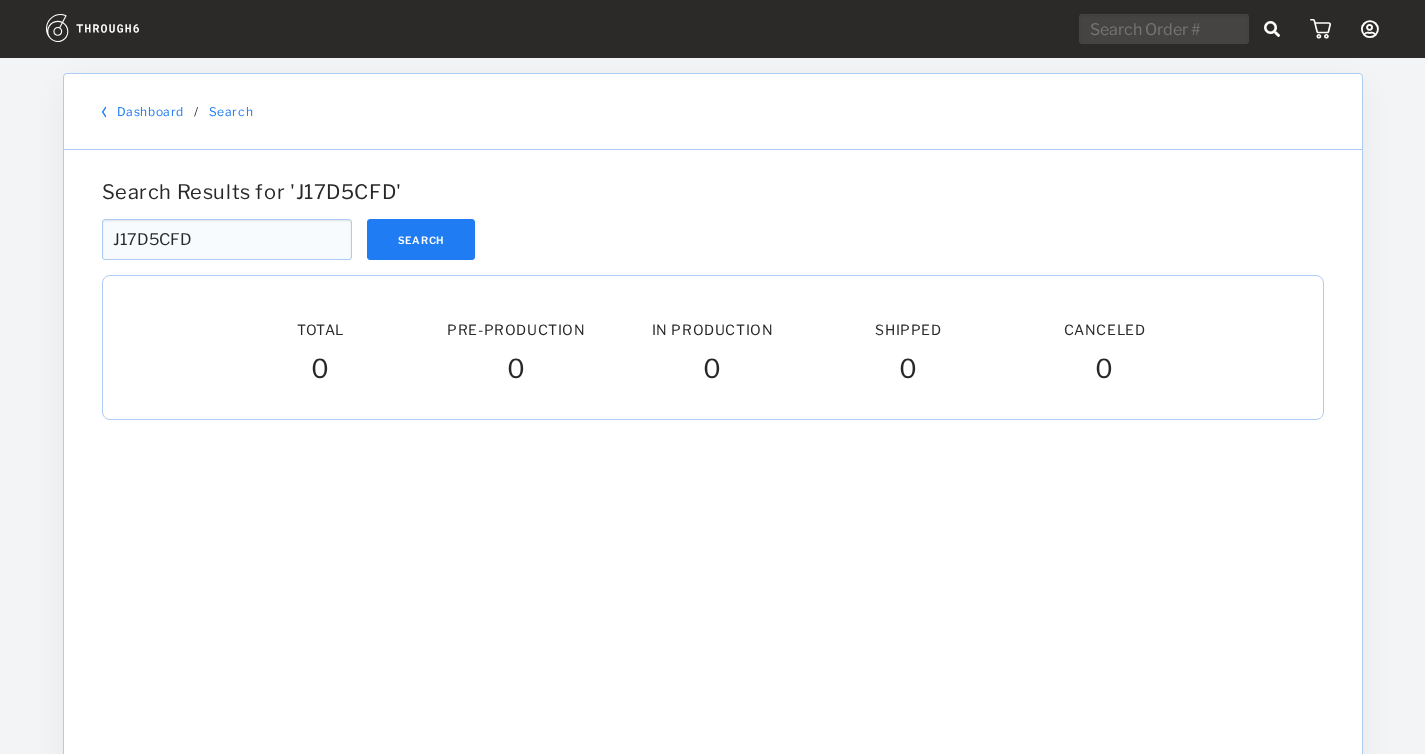 scroll, scrollTop: 0, scrollLeft: 0, axis: both 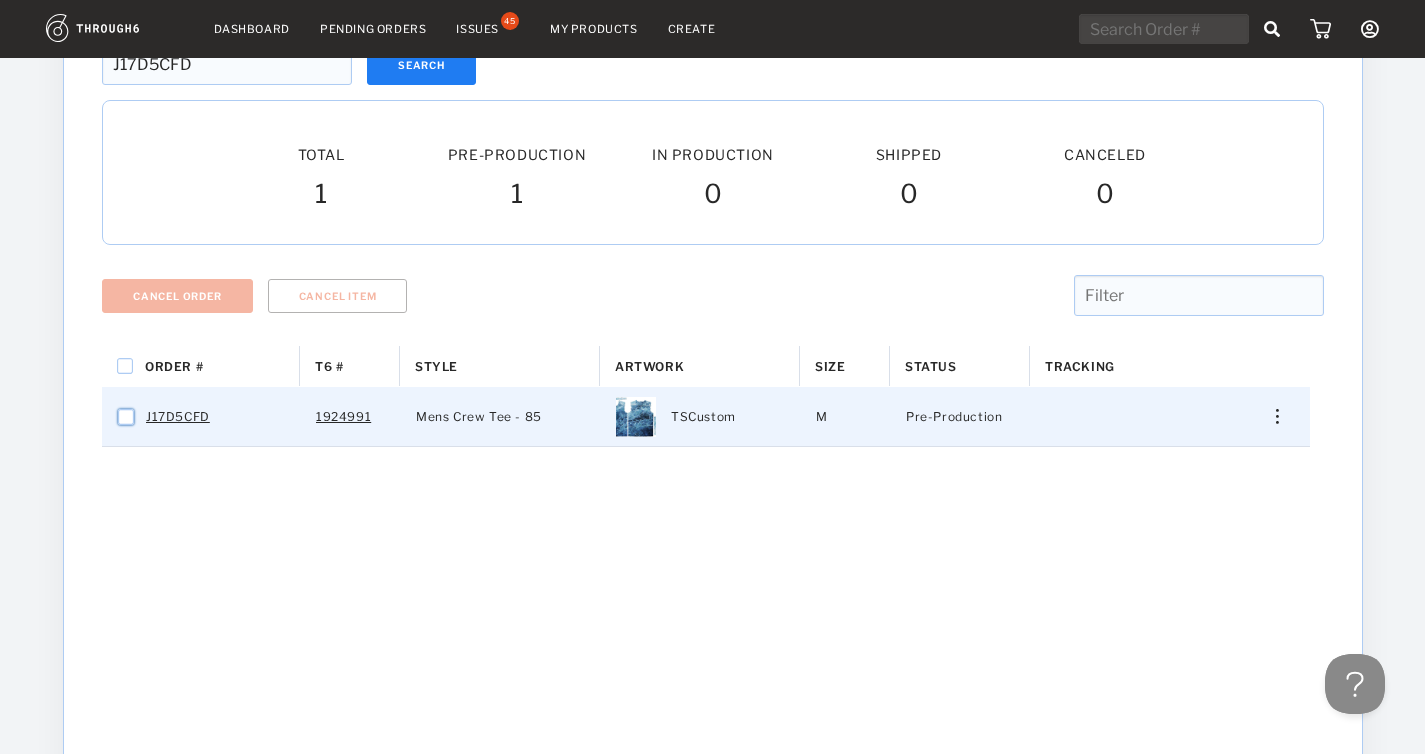 click at bounding box center (126, 417) 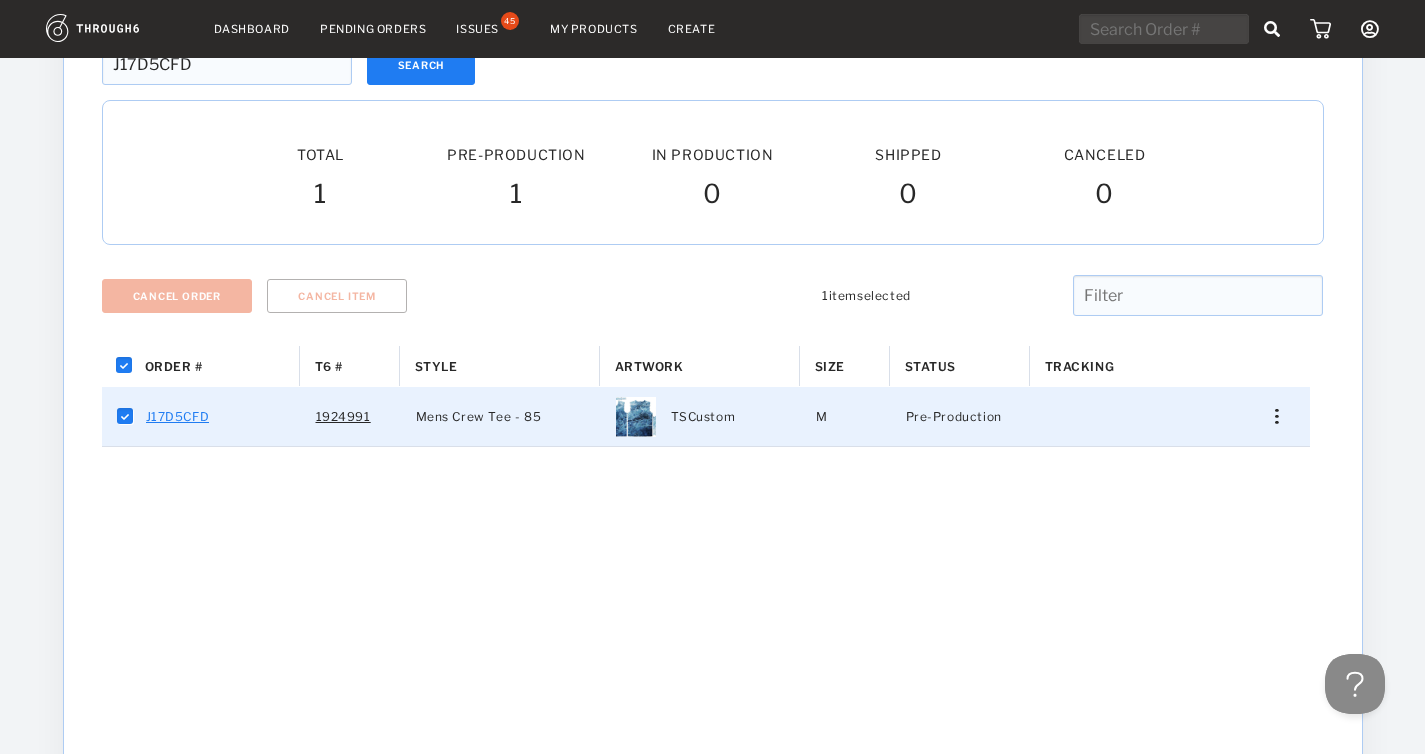 click on "J17D5CFD" at bounding box center (178, 417) 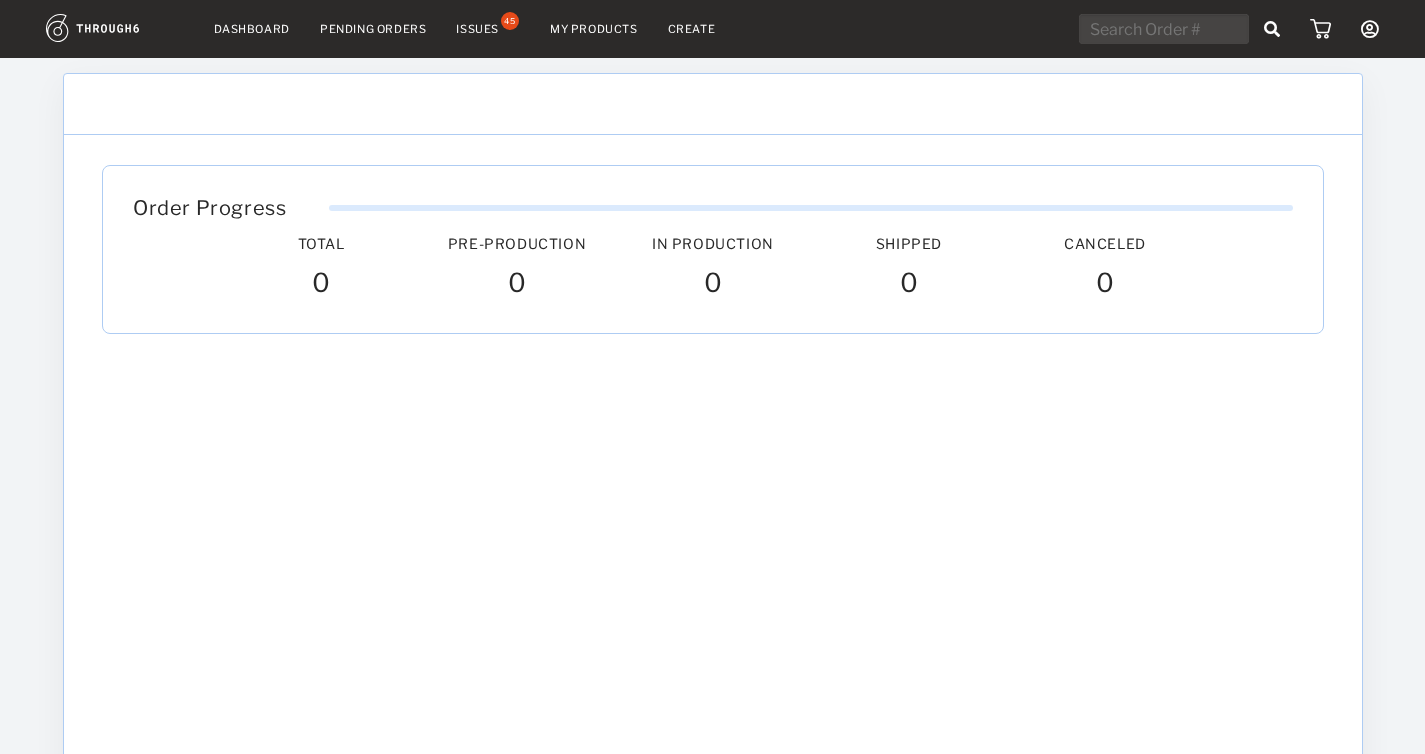 scroll, scrollTop: 0, scrollLeft: 0, axis: both 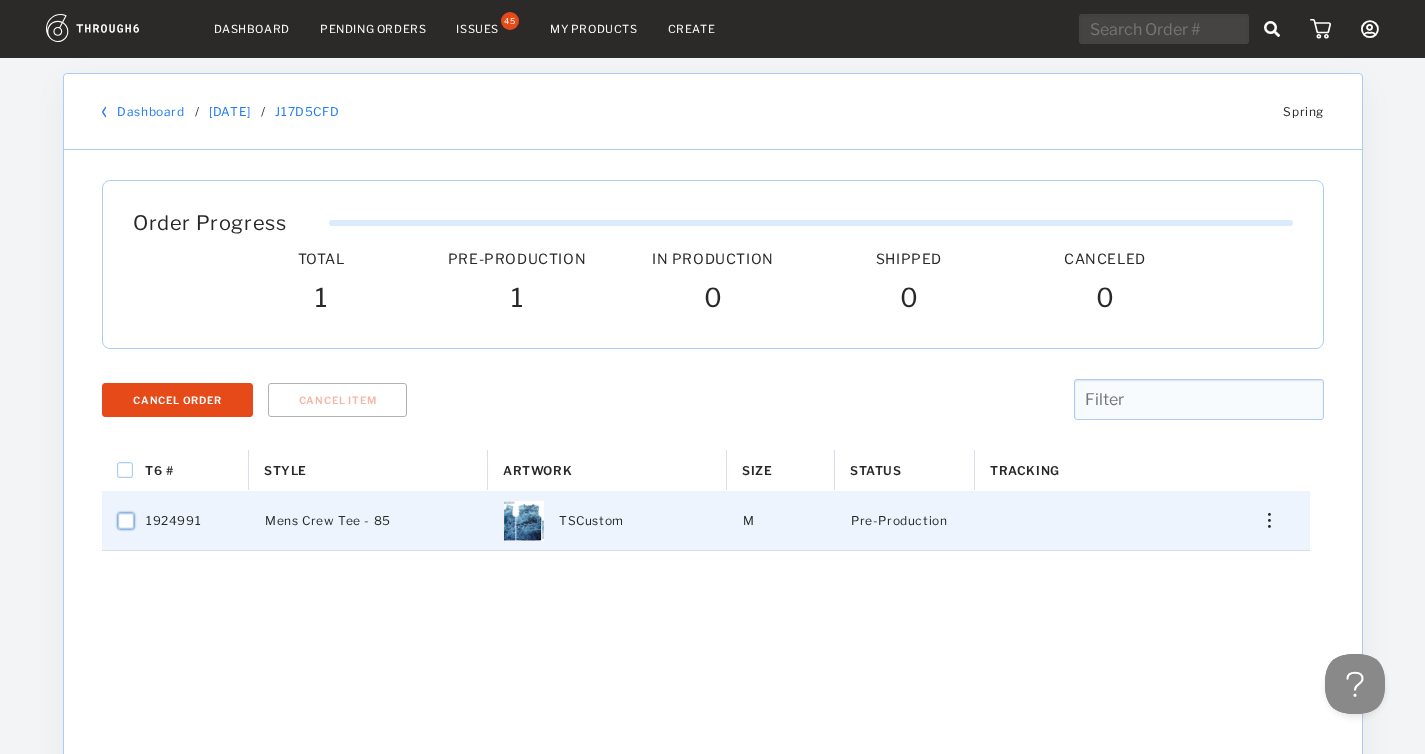 click at bounding box center (126, 521) 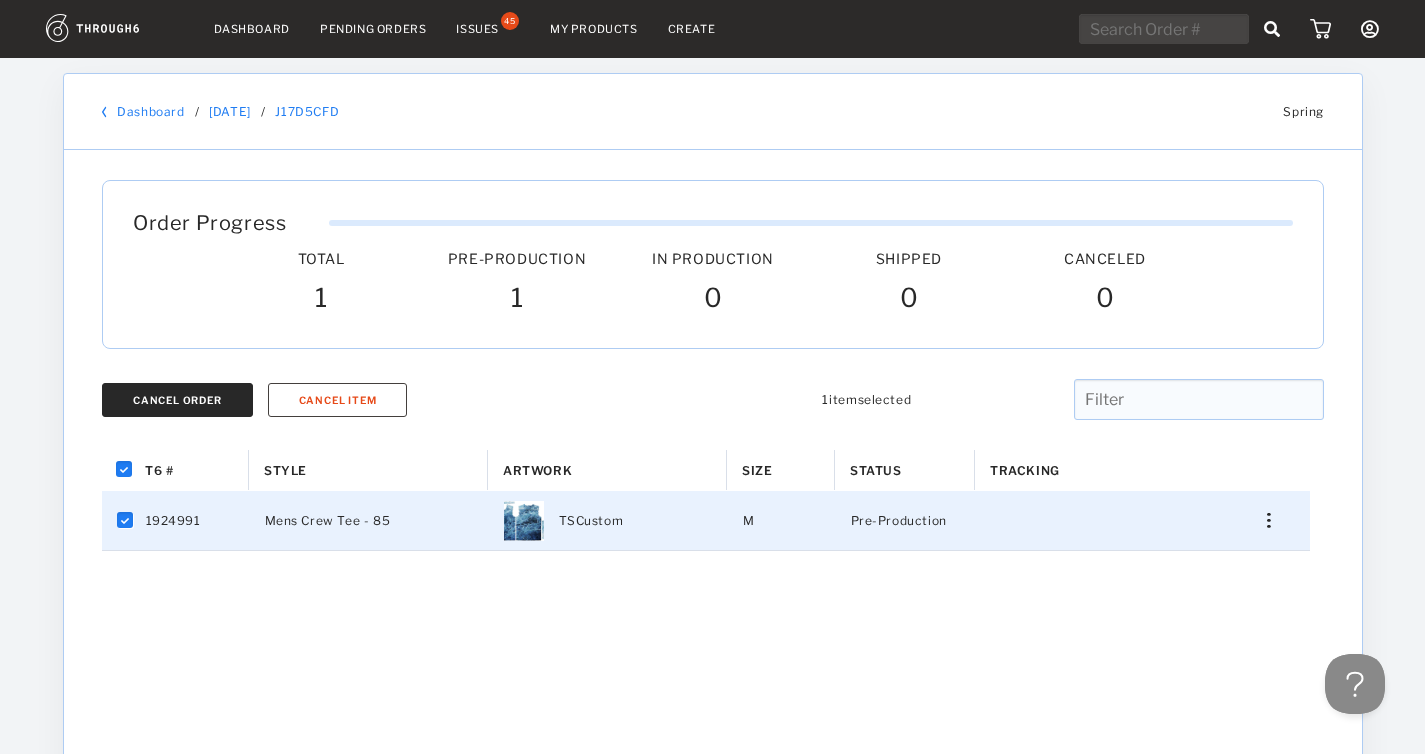 click on "Cancel Order" at bounding box center (177, 400) 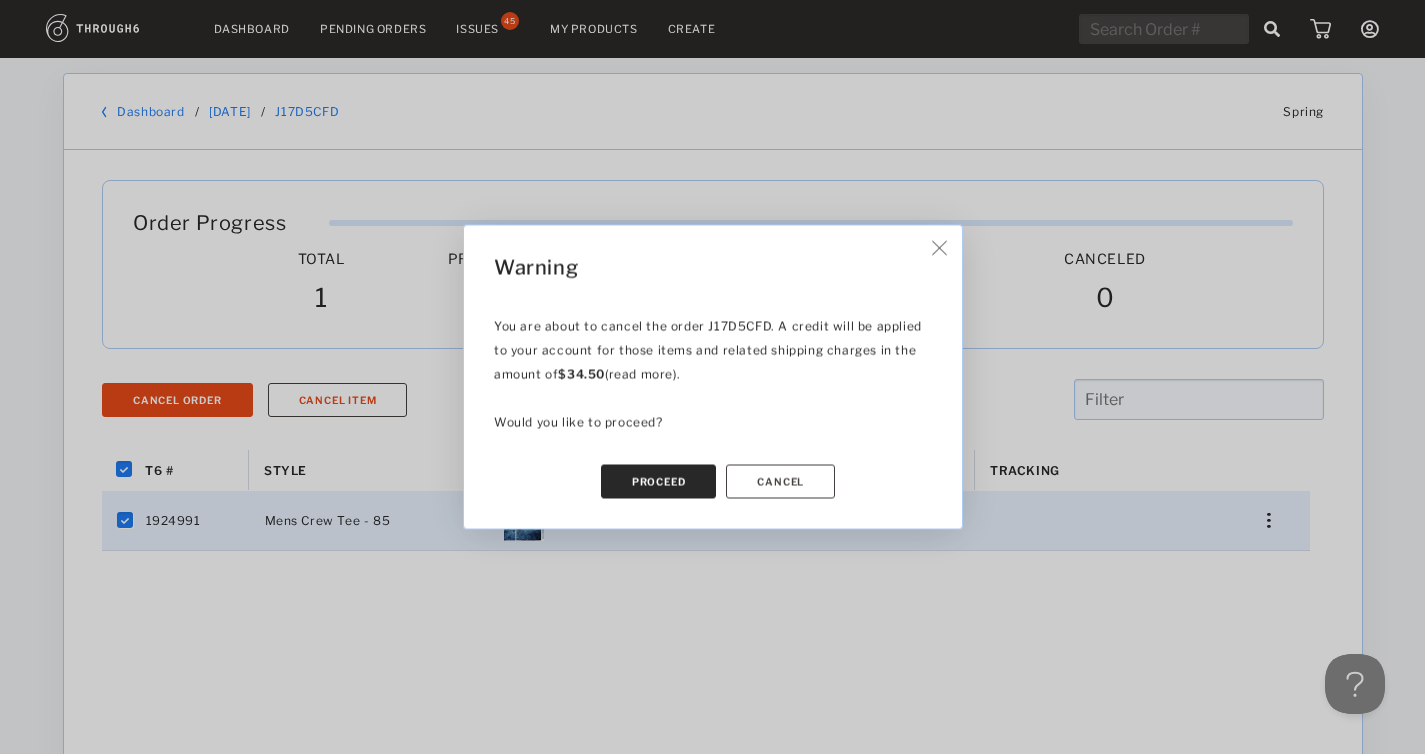 click on "Proceed" at bounding box center [658, 482] 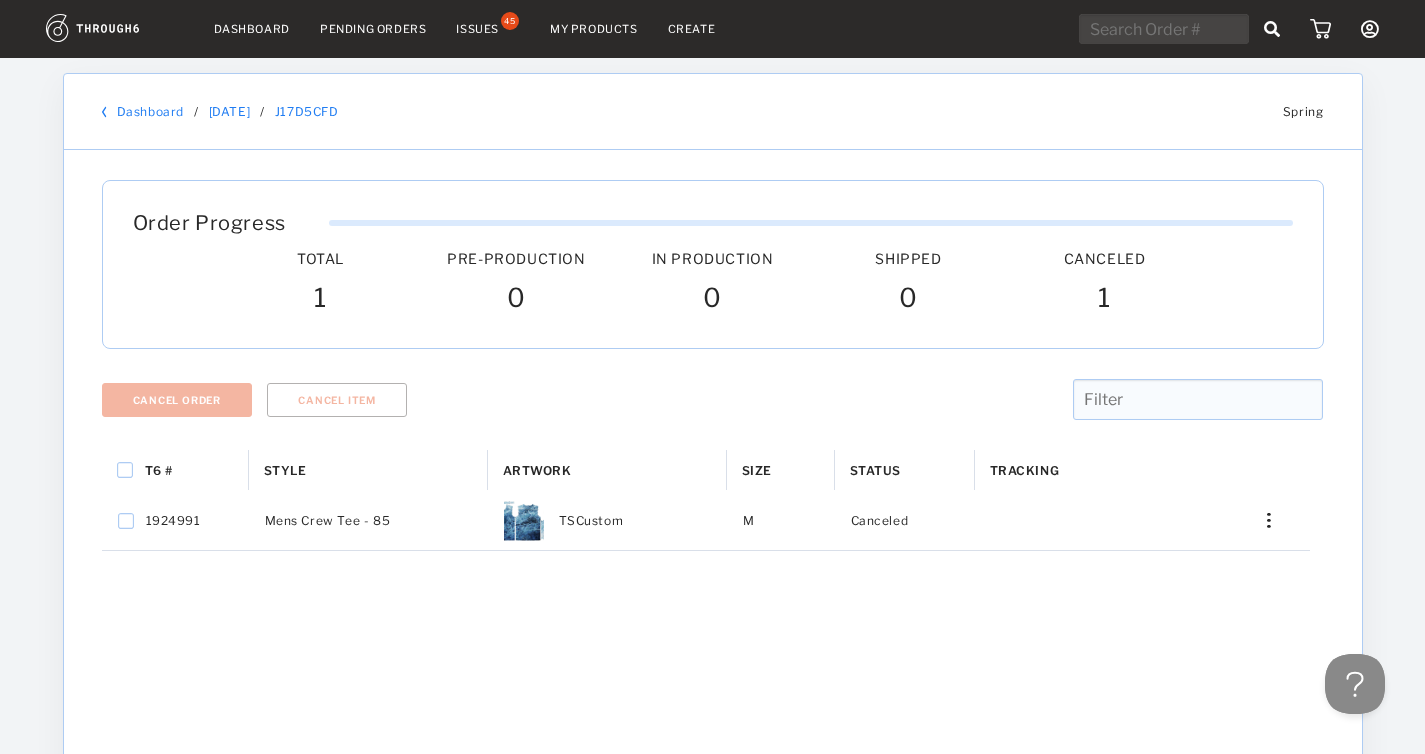 click at bounding box center (1164, 29) 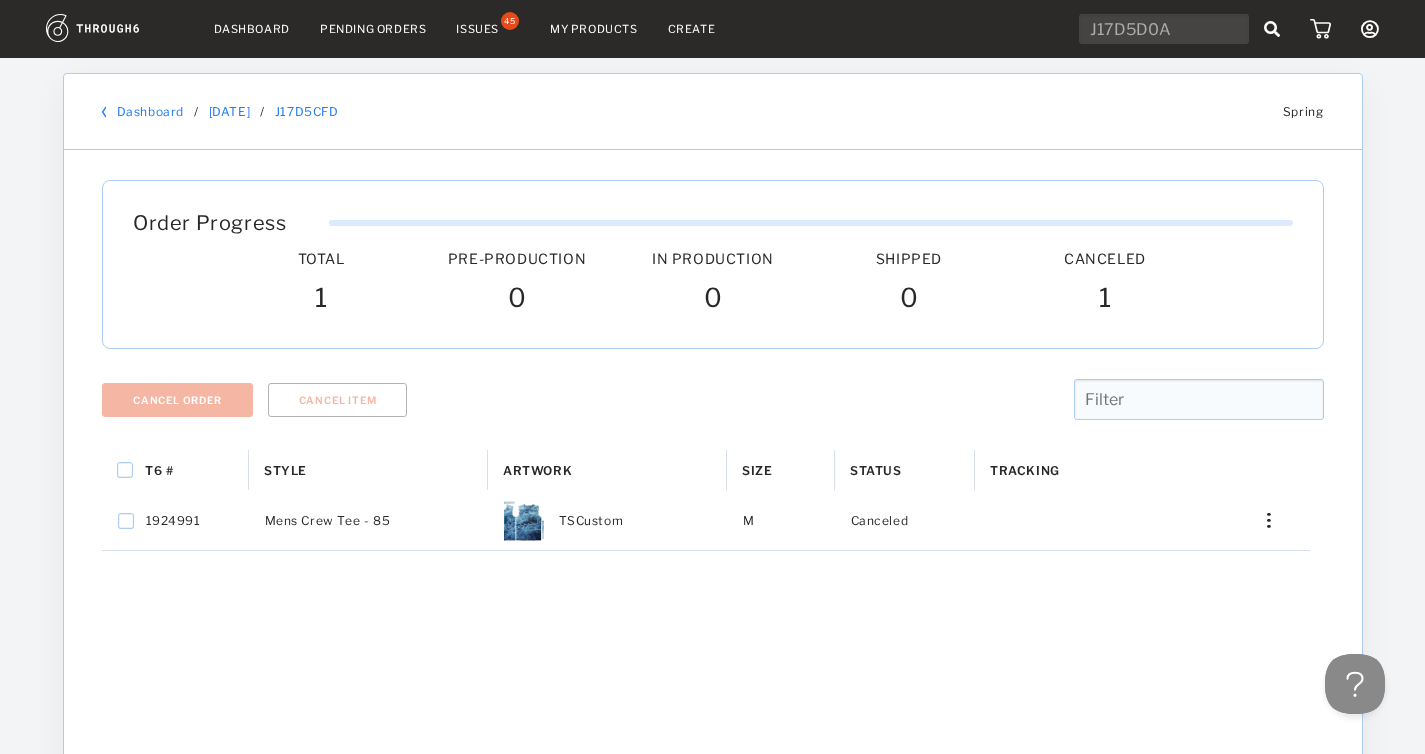 type on "J17D5D0A" 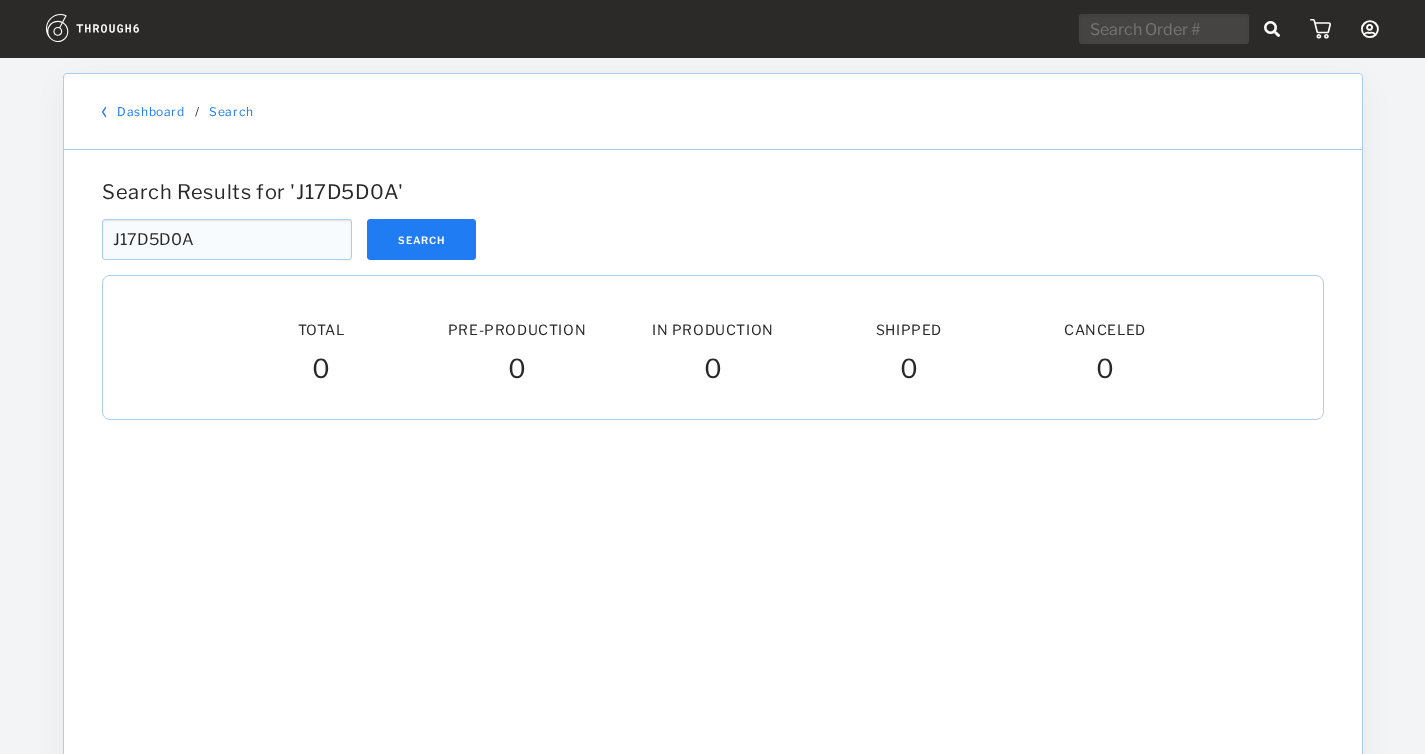 scroll, scrollTop: 0, scrollLeft: 0, axis: both 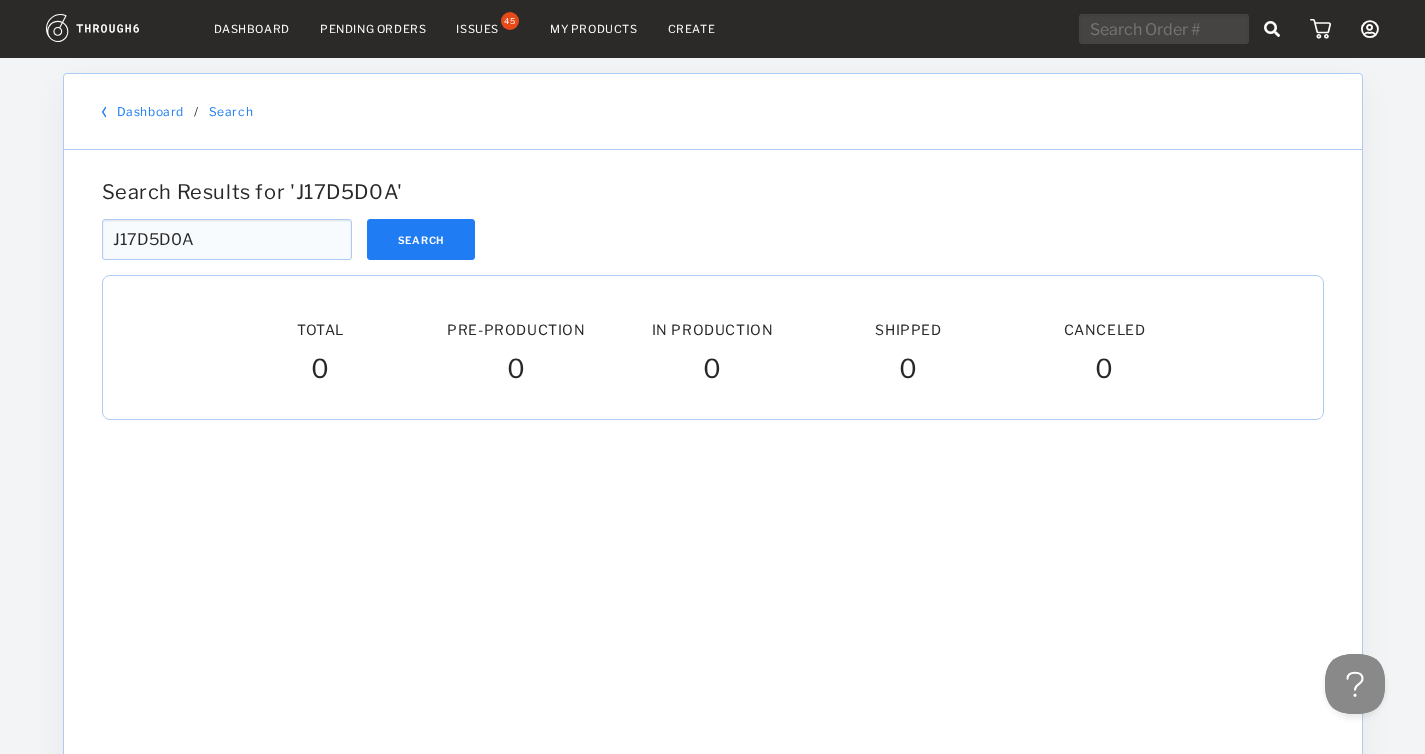 click on "J17D5D0A" at bounding box center (227, 239) 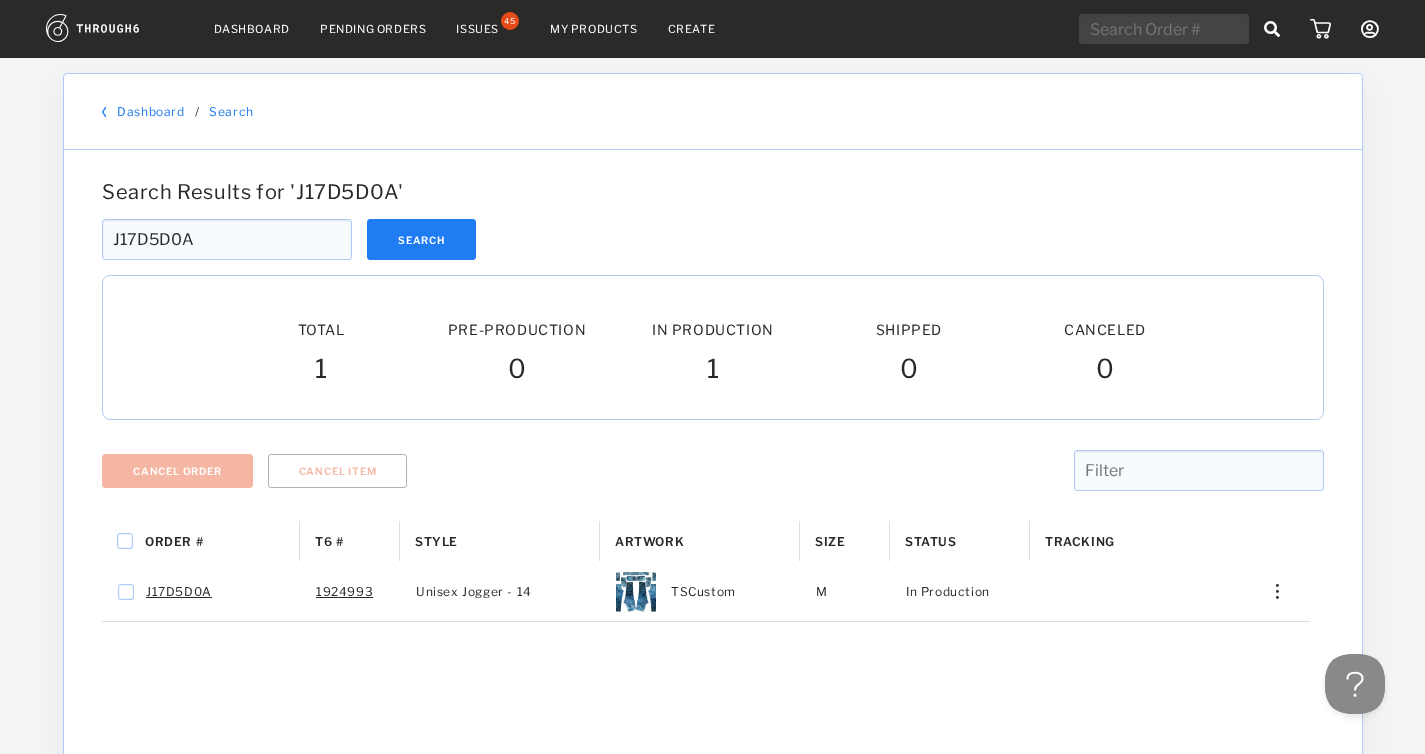 click at bounding box center (1164, 29) 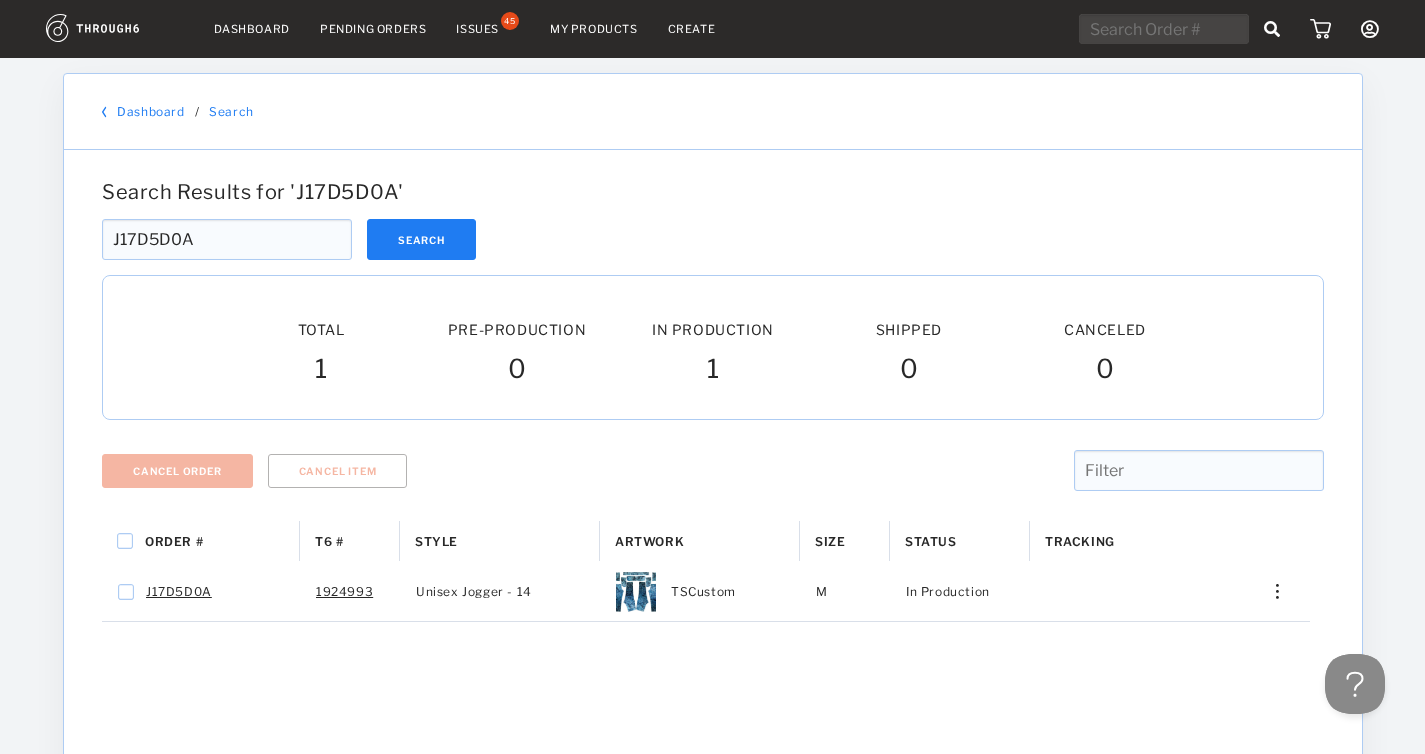 paste on "J17D5CFE" 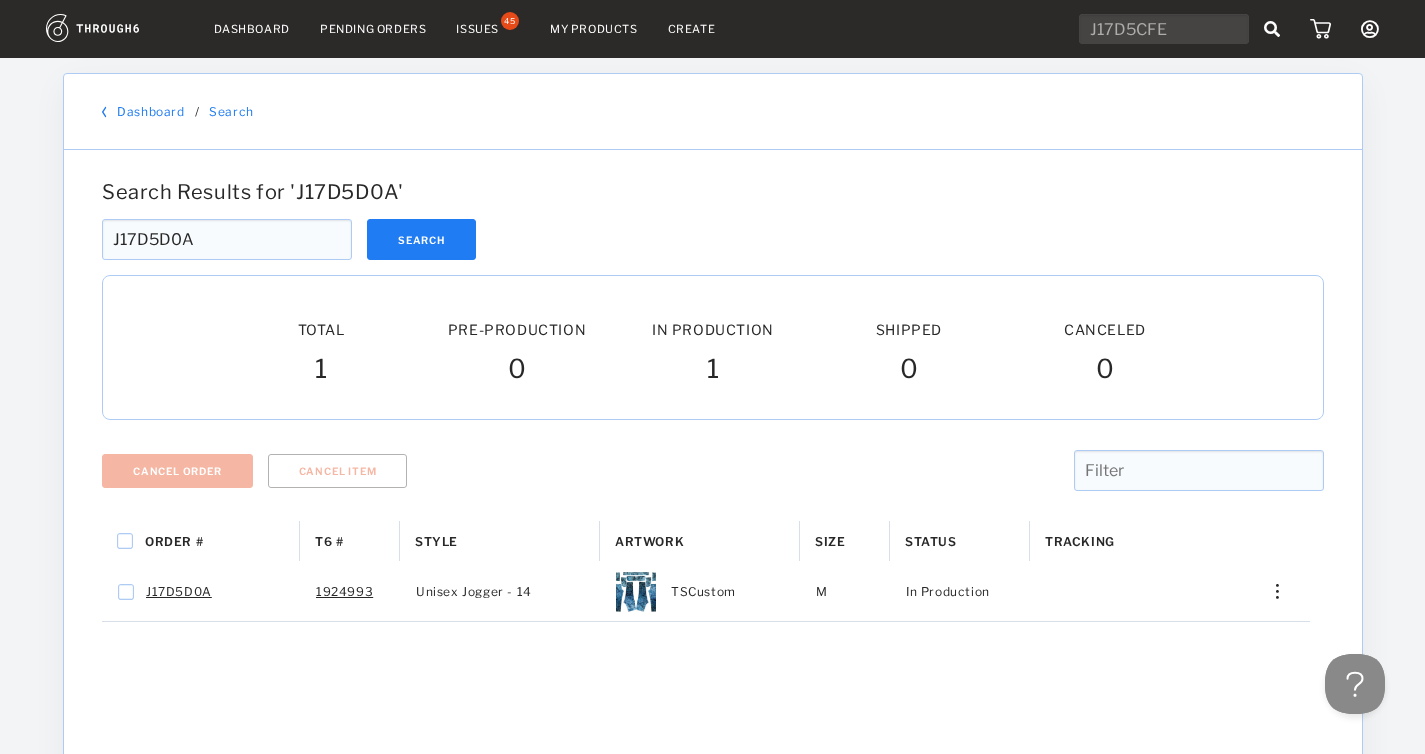 type on "J17D5CFE" 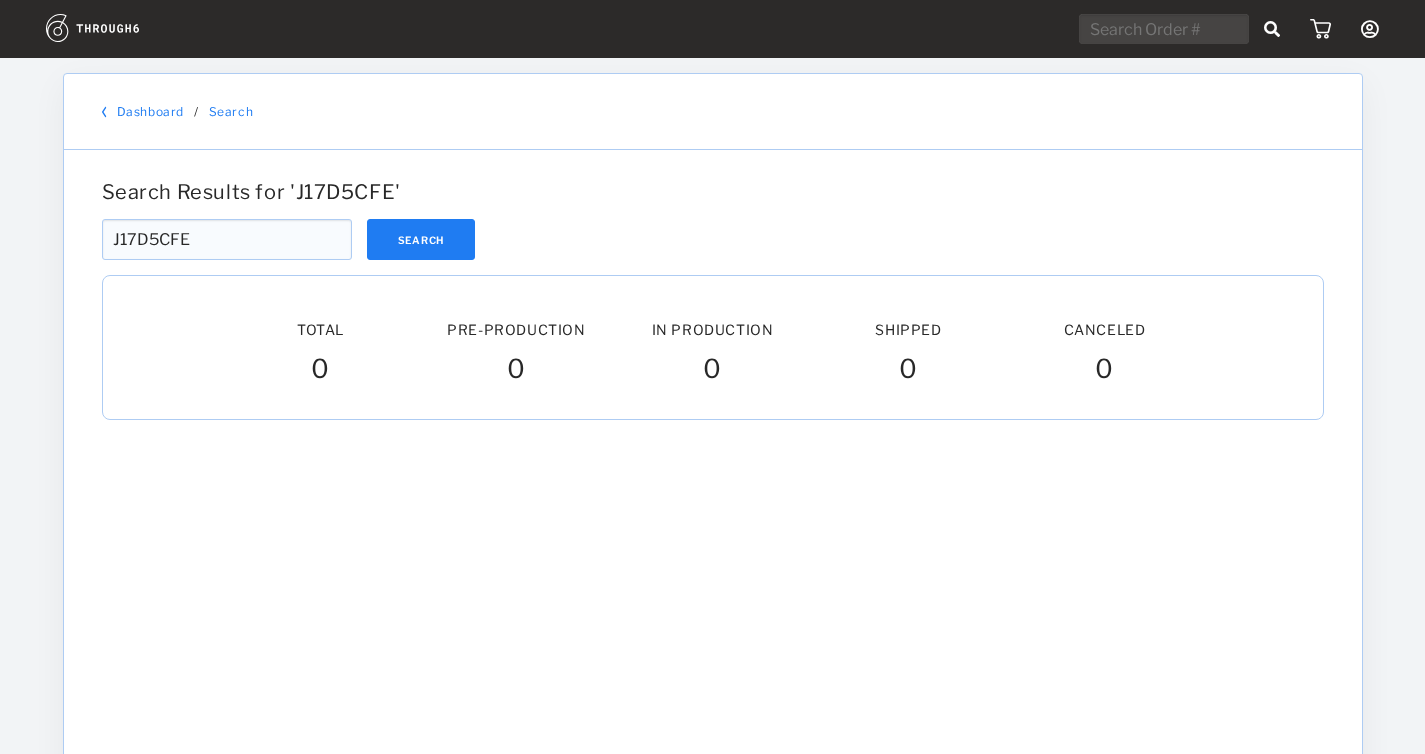 scroll, scrollTop: 0, scrollLeft: 0, axis: both 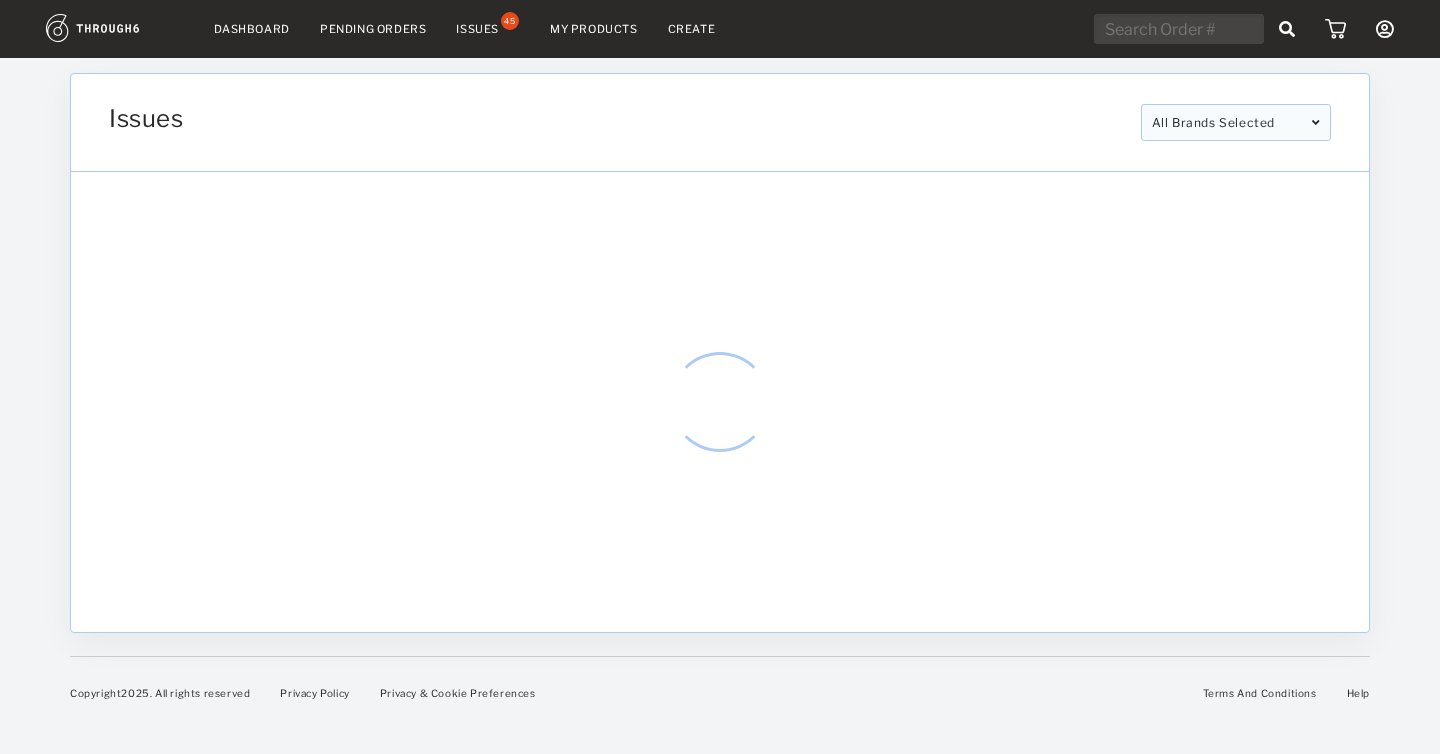 click at bounding box center (1179, 29) 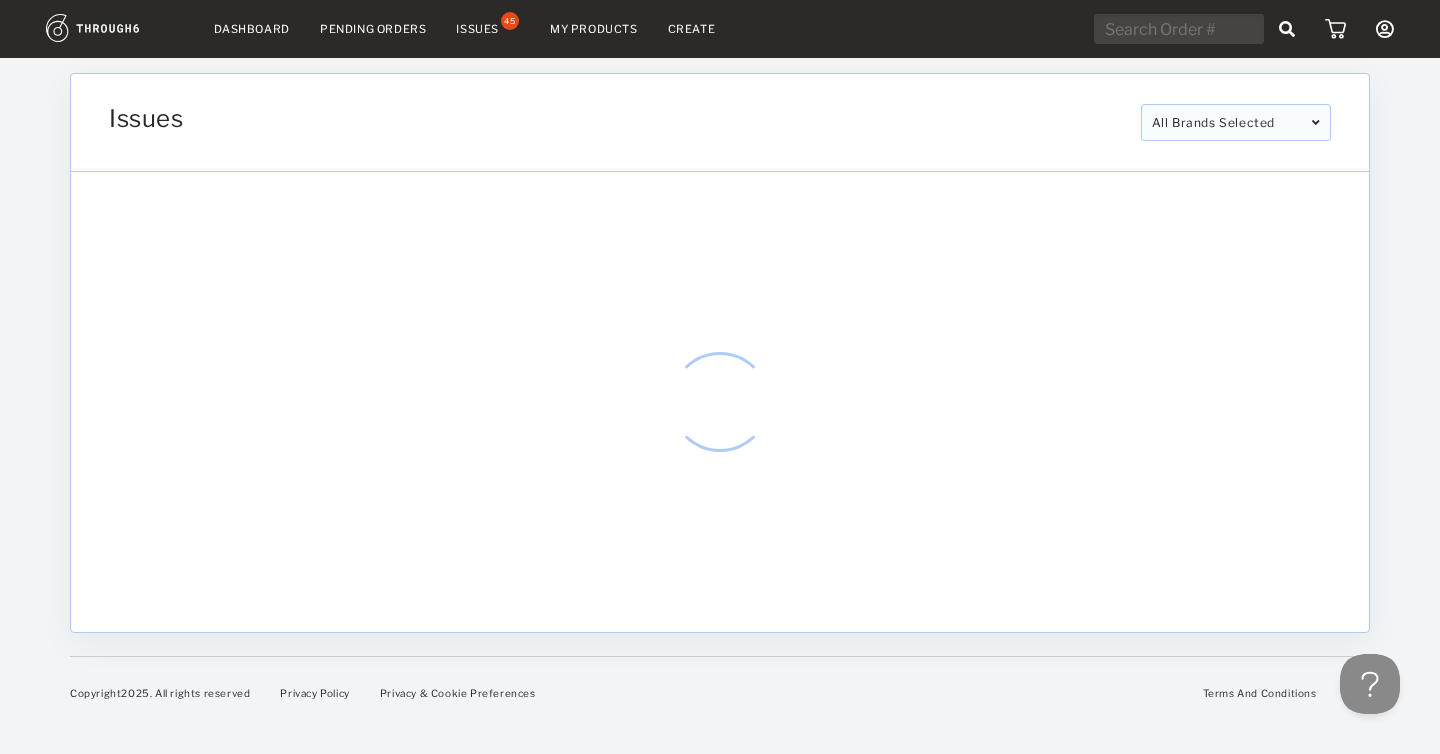 scroll, scrollTop: 0, scrollLeft: 0, axis: both 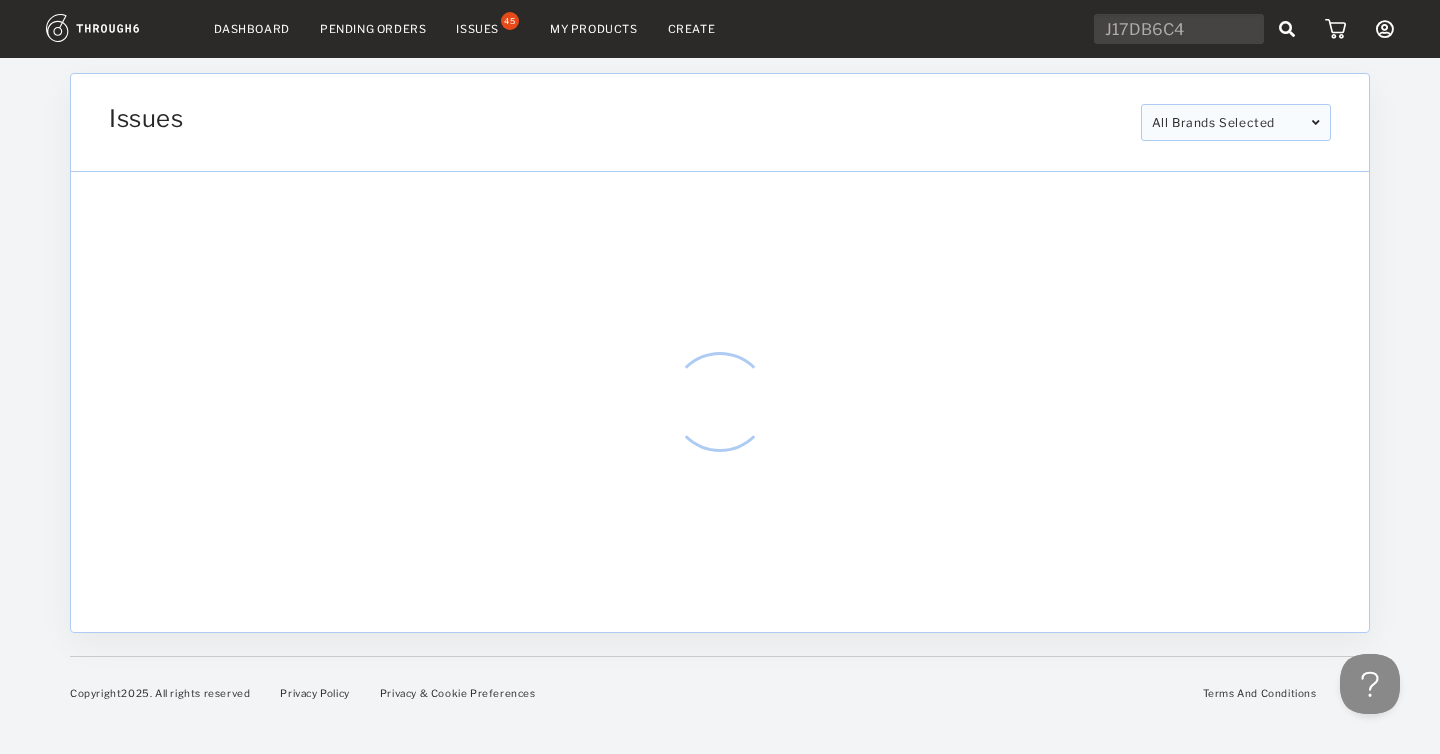 type on "J17DB6C4" 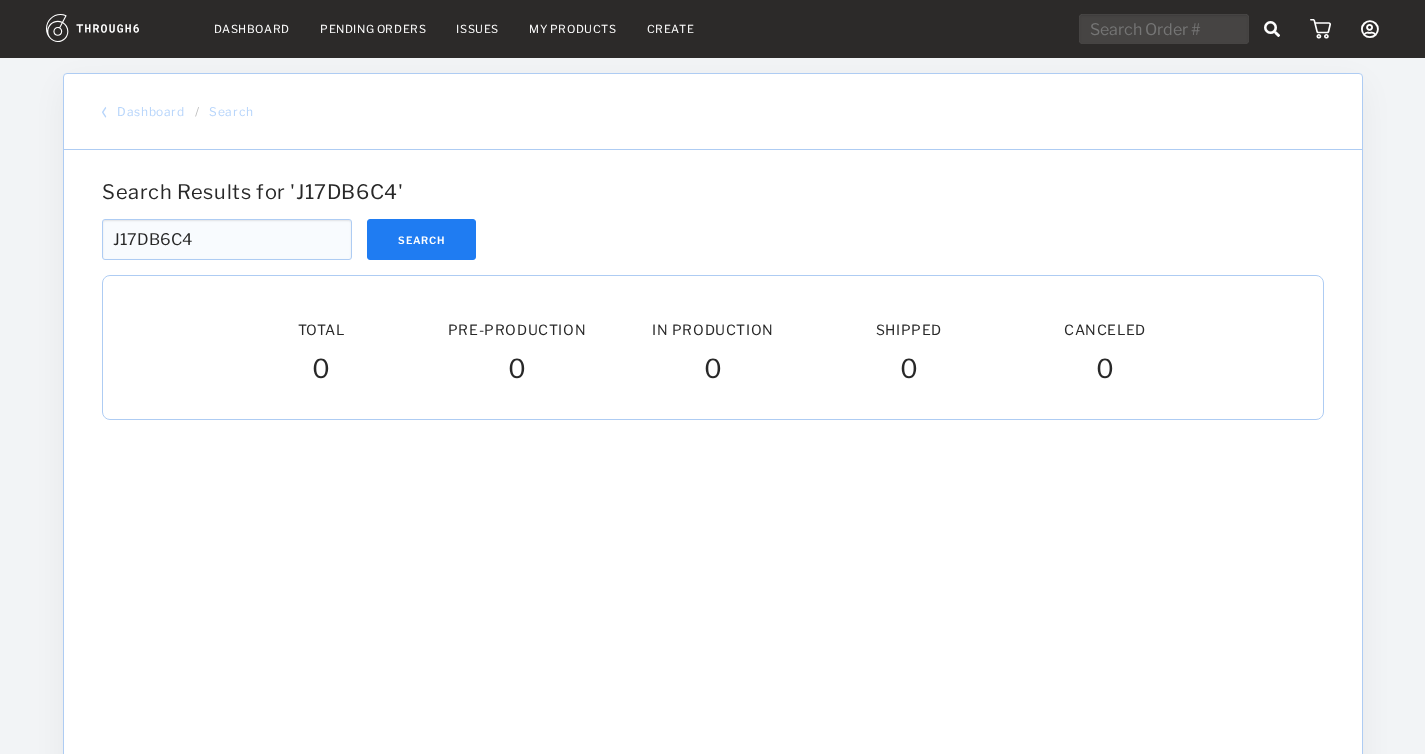 scroll, scrollTop: 0, scrollLeft: 0, axis: both 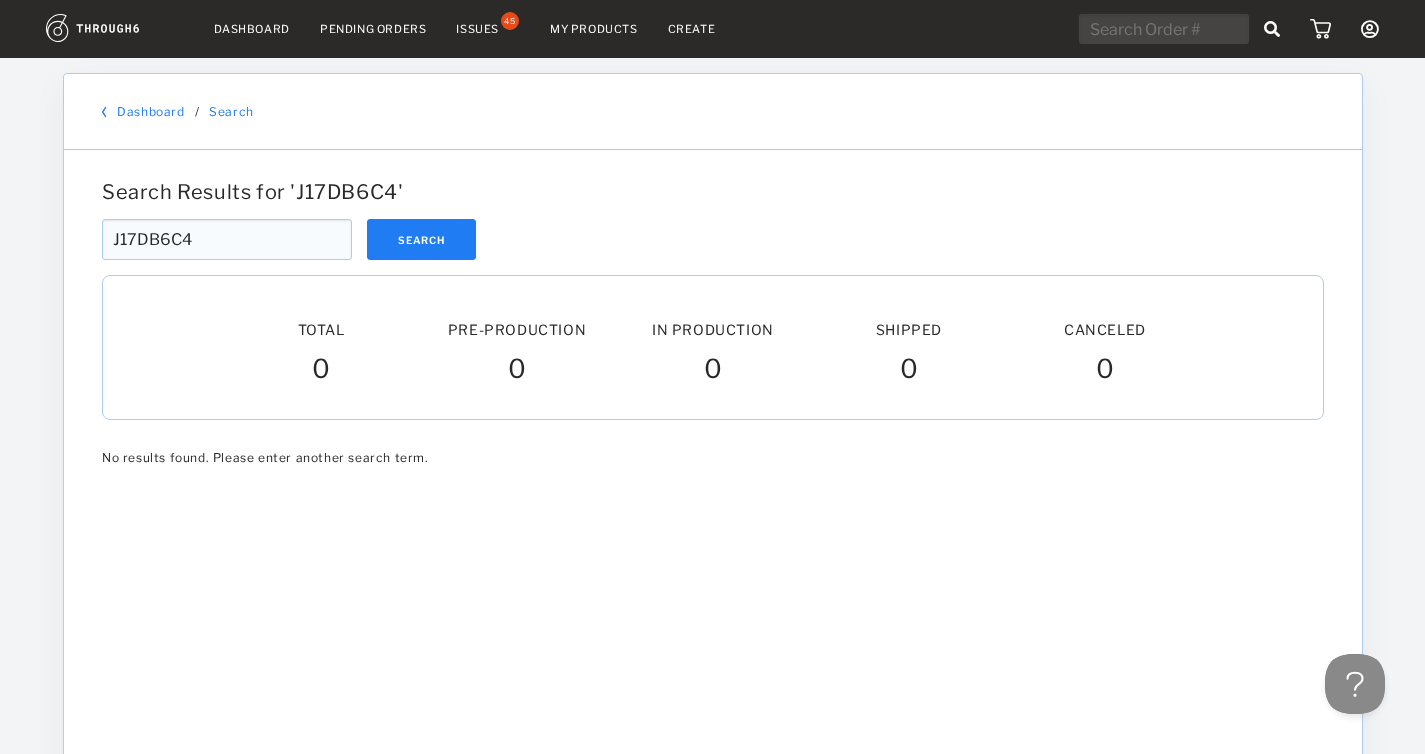 click on "J17DB6C4" at bounding box center [227, 239] 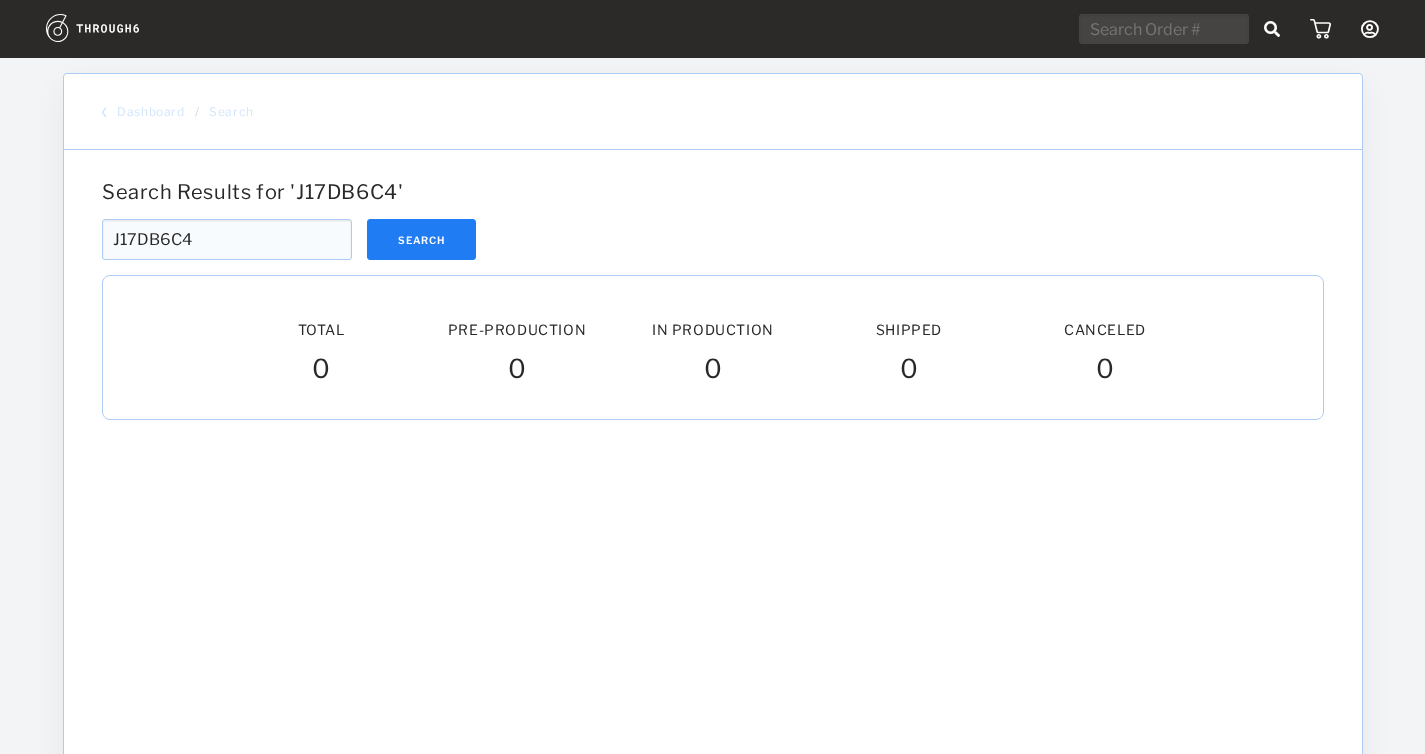 scroll, scrollTop: 0, scrollLeft: 0, axis: both 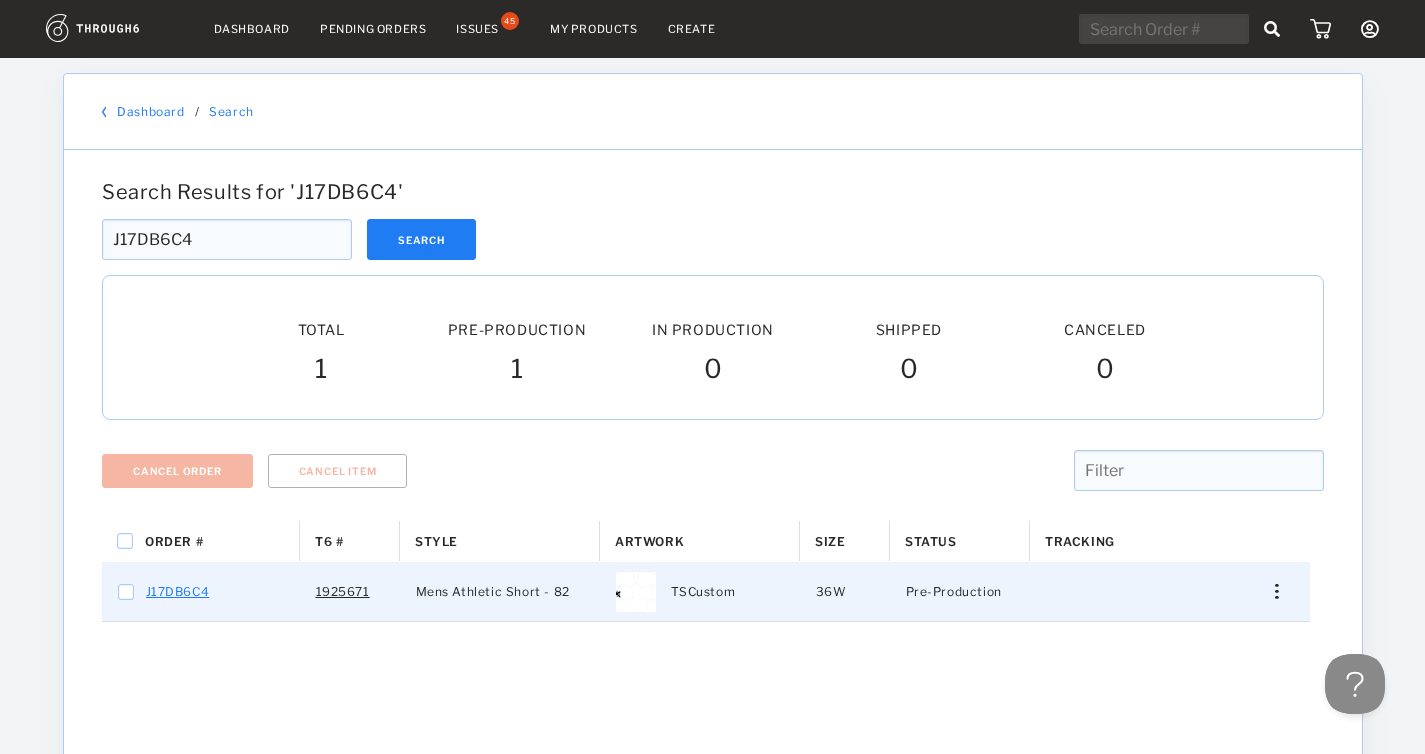click on "J17DB6C4" at bounding box center [178, 592] 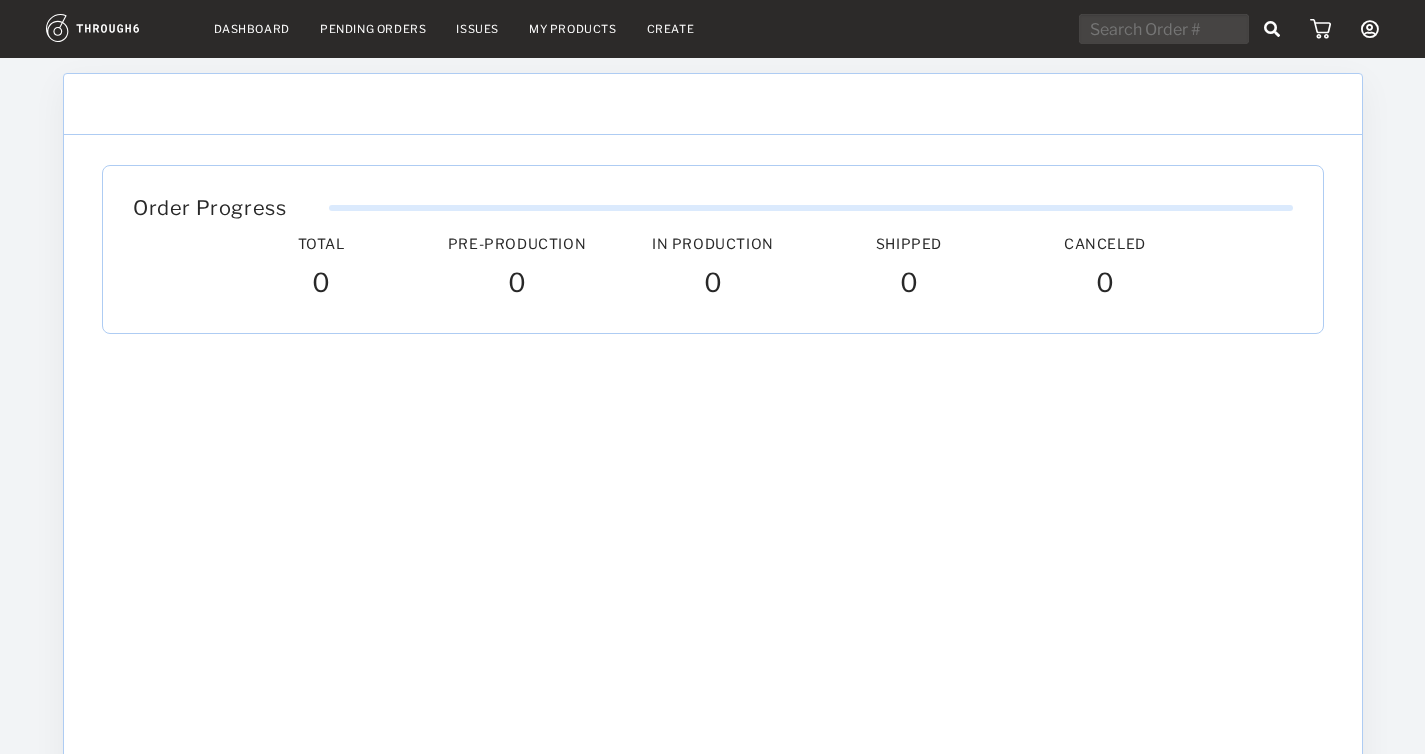 scroll, scrollTop: 0, scrollLeft: 0, axis: both 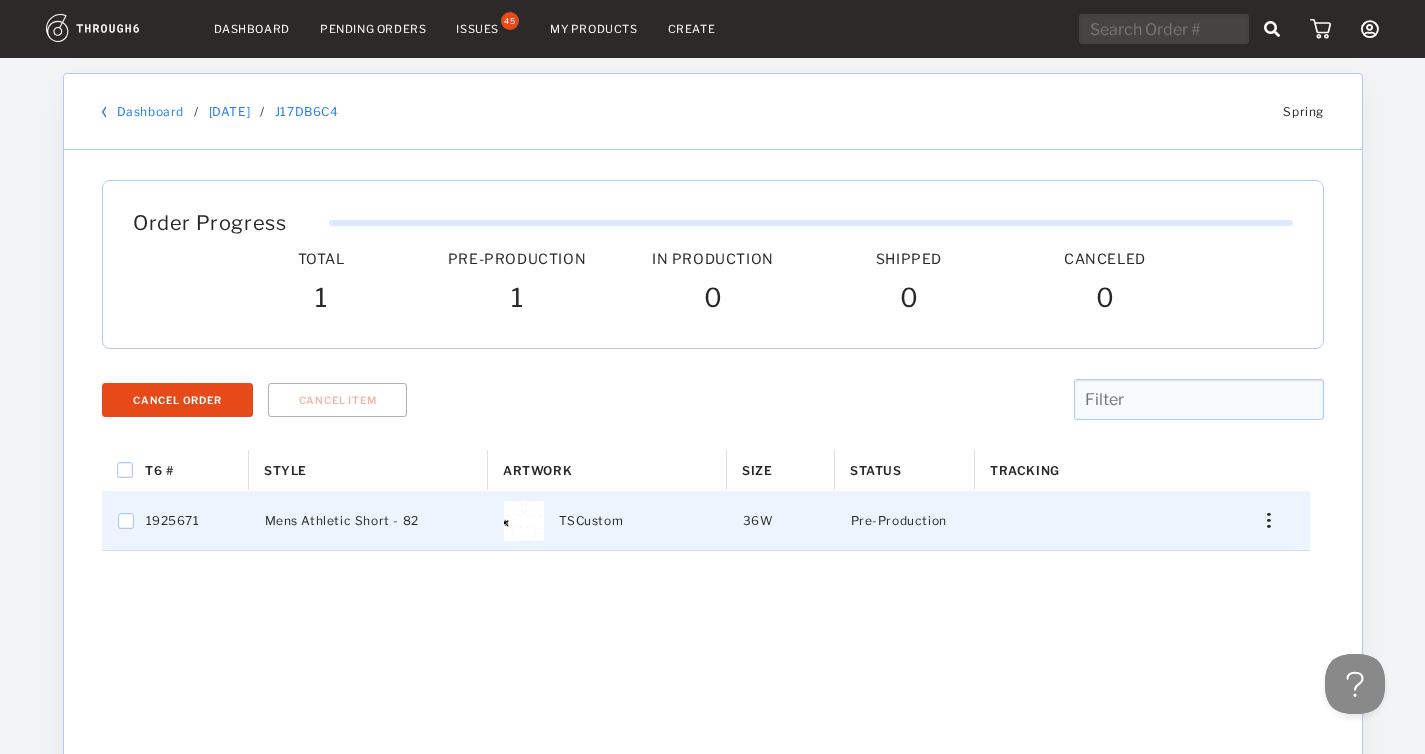 click on "1925671" at bounding box center (159, 520) 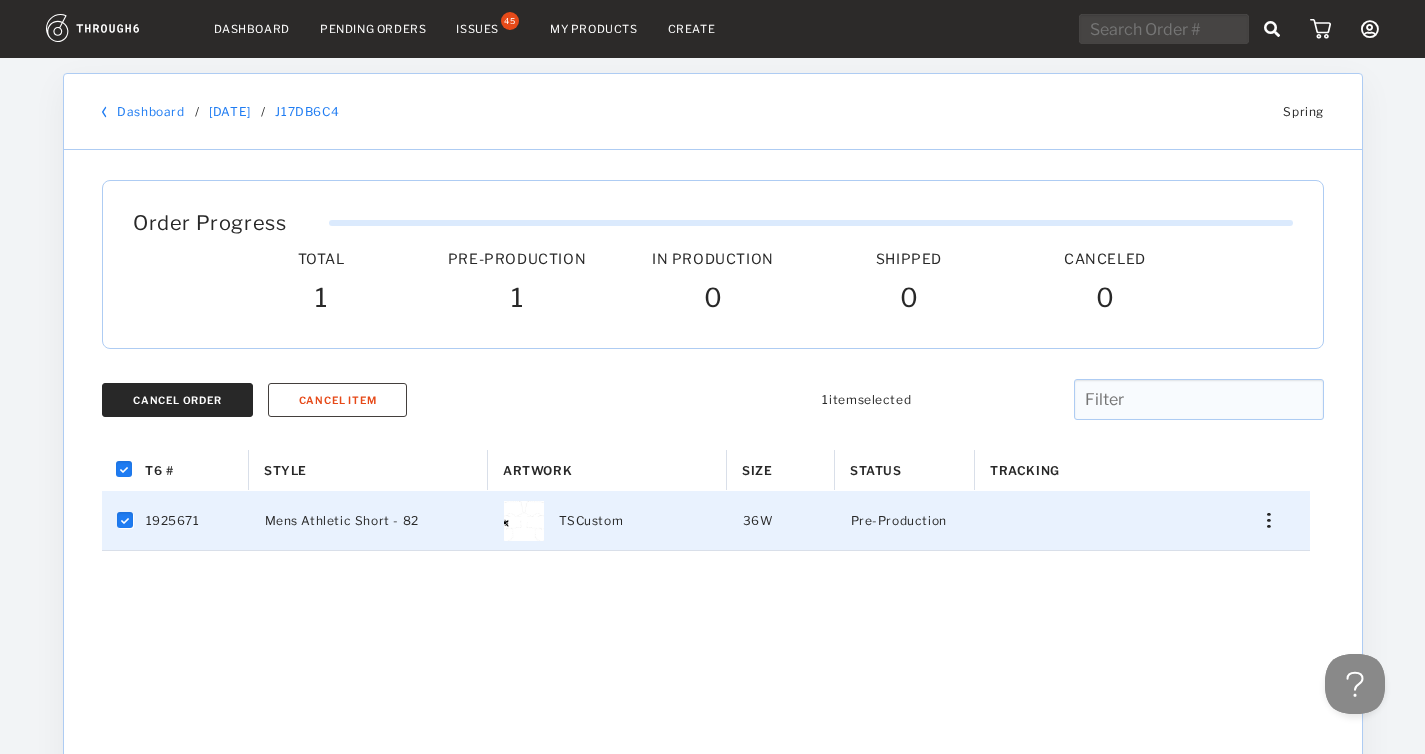 click on "Cancel Order" at bounding box center (177, 400) 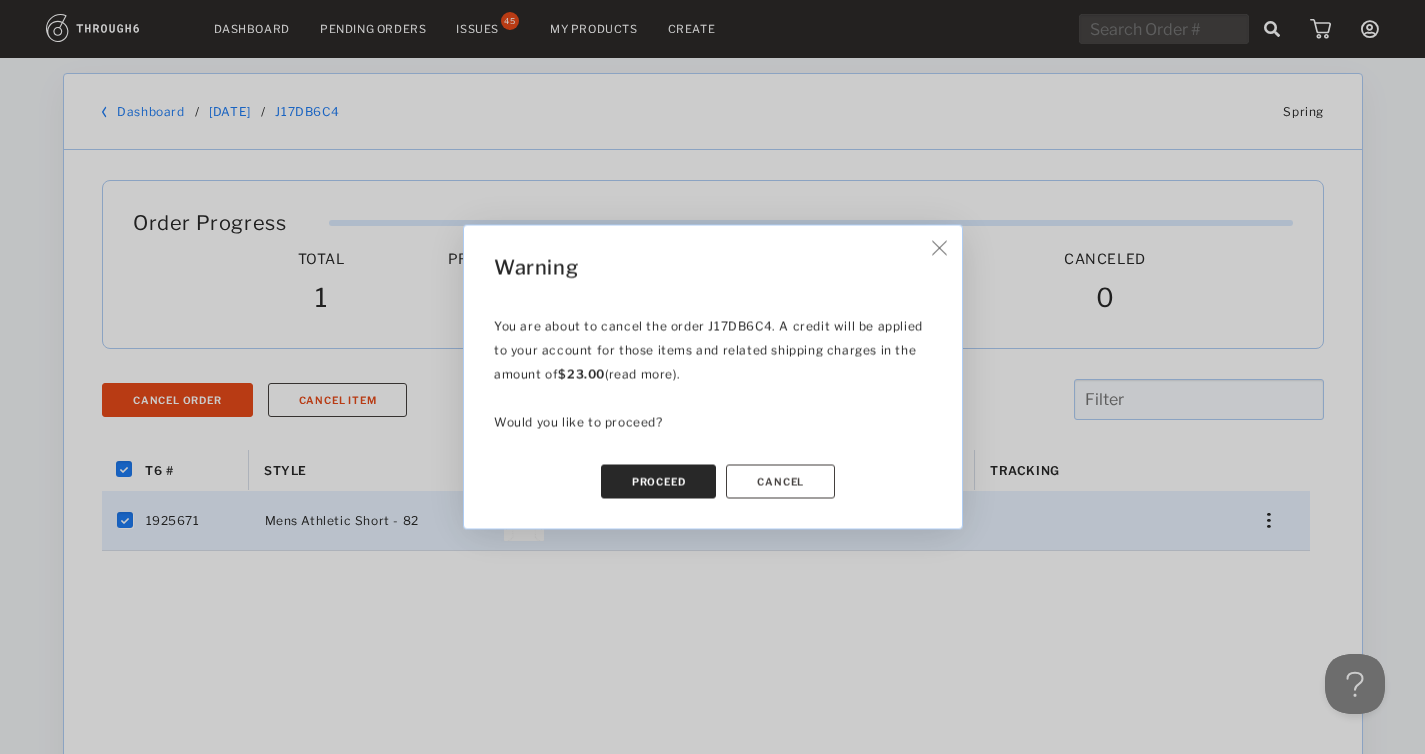 click on "Proceed" at bounding box center [658, 482] 